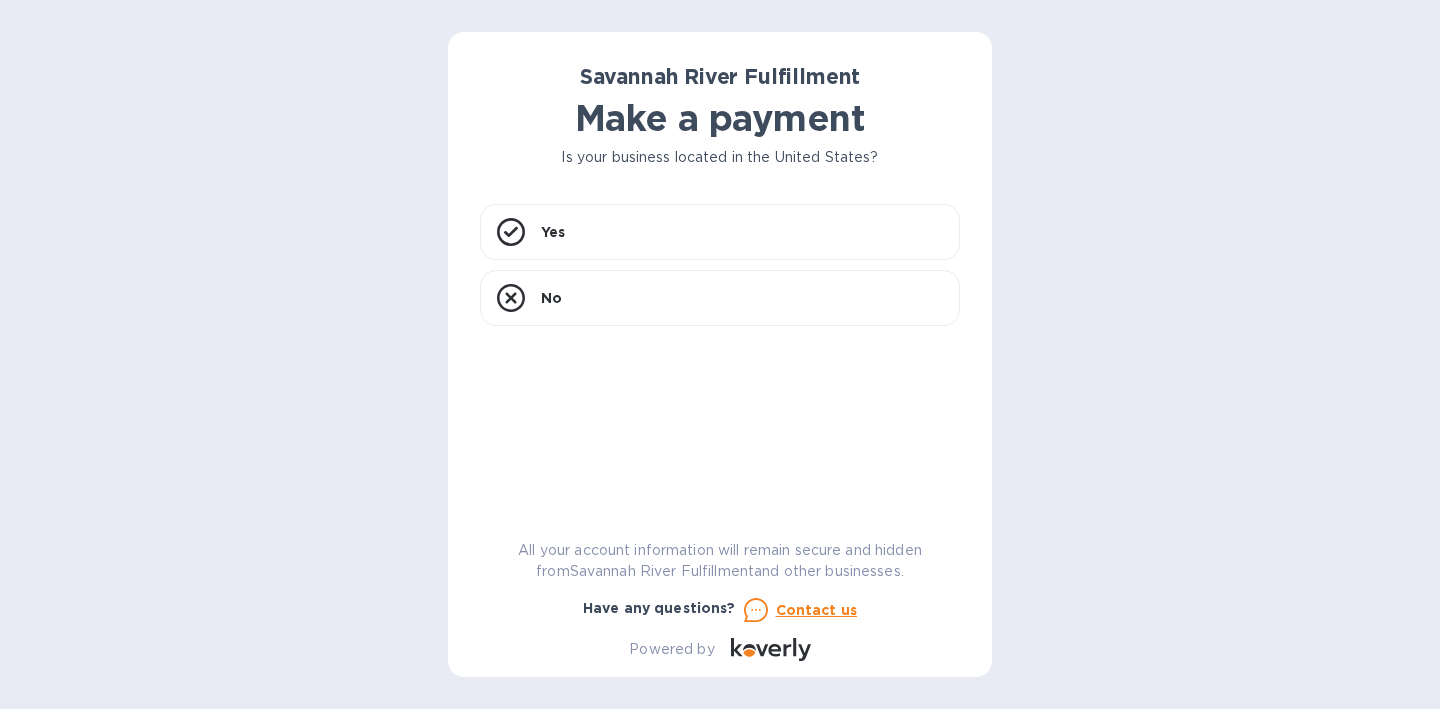 scroll, scrollTop: 0, scrollLeft: 0, axis: both 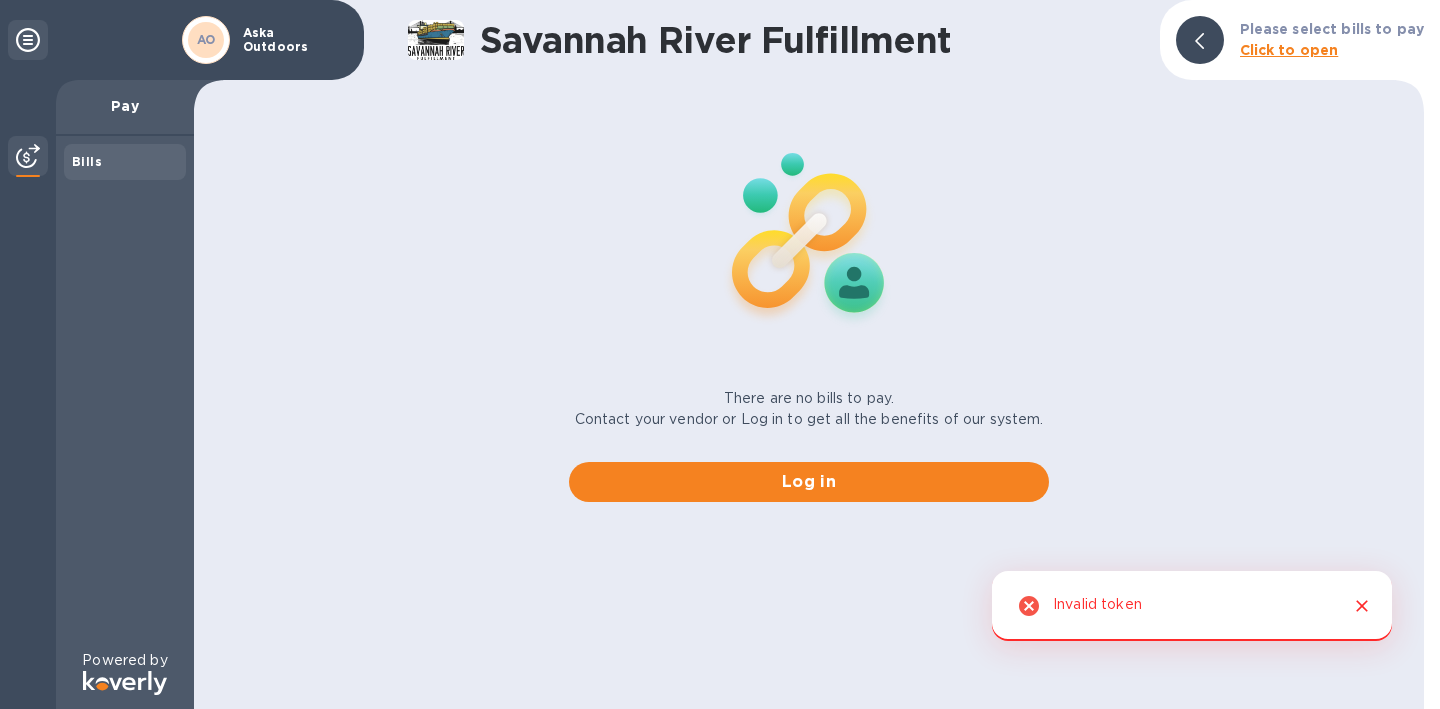 click on "Bills" at bounding box center (87, 161) 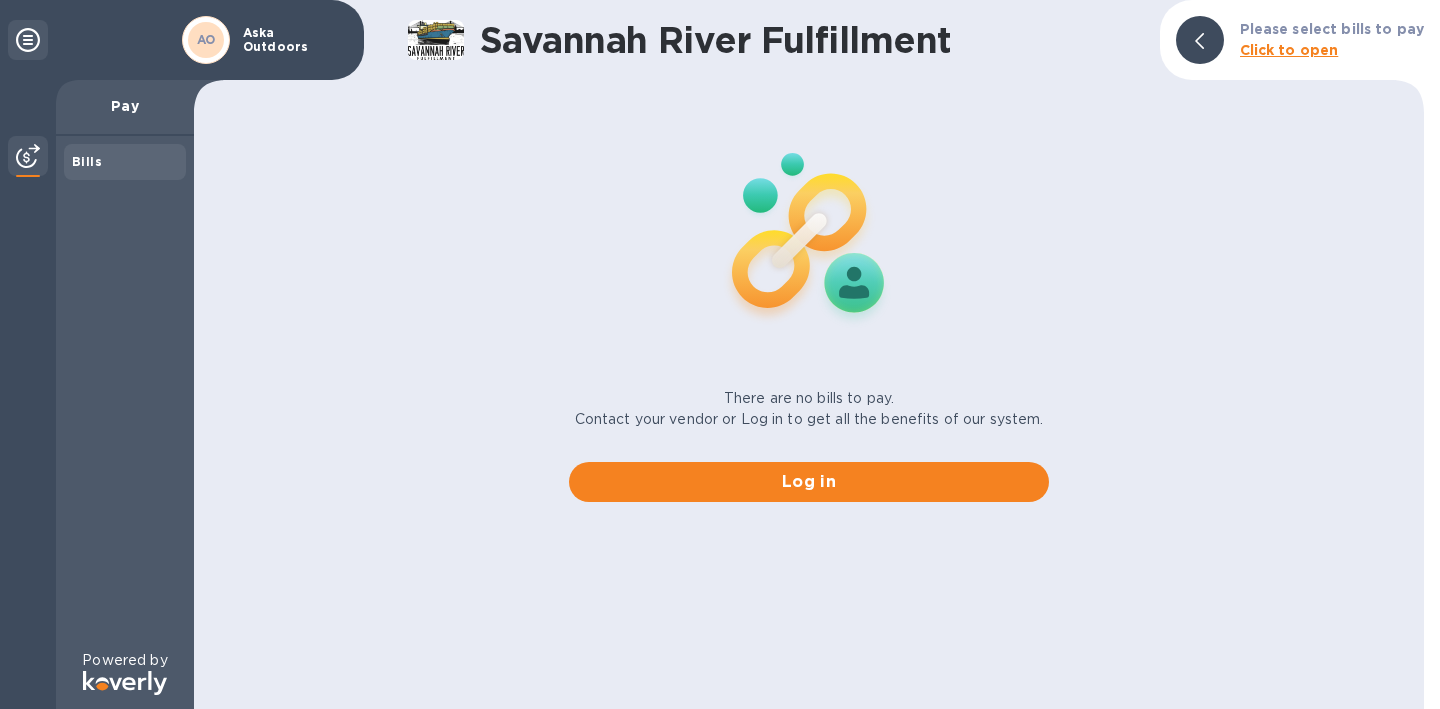 click on "Aska Outdoors" at bounding box center [293, 40] 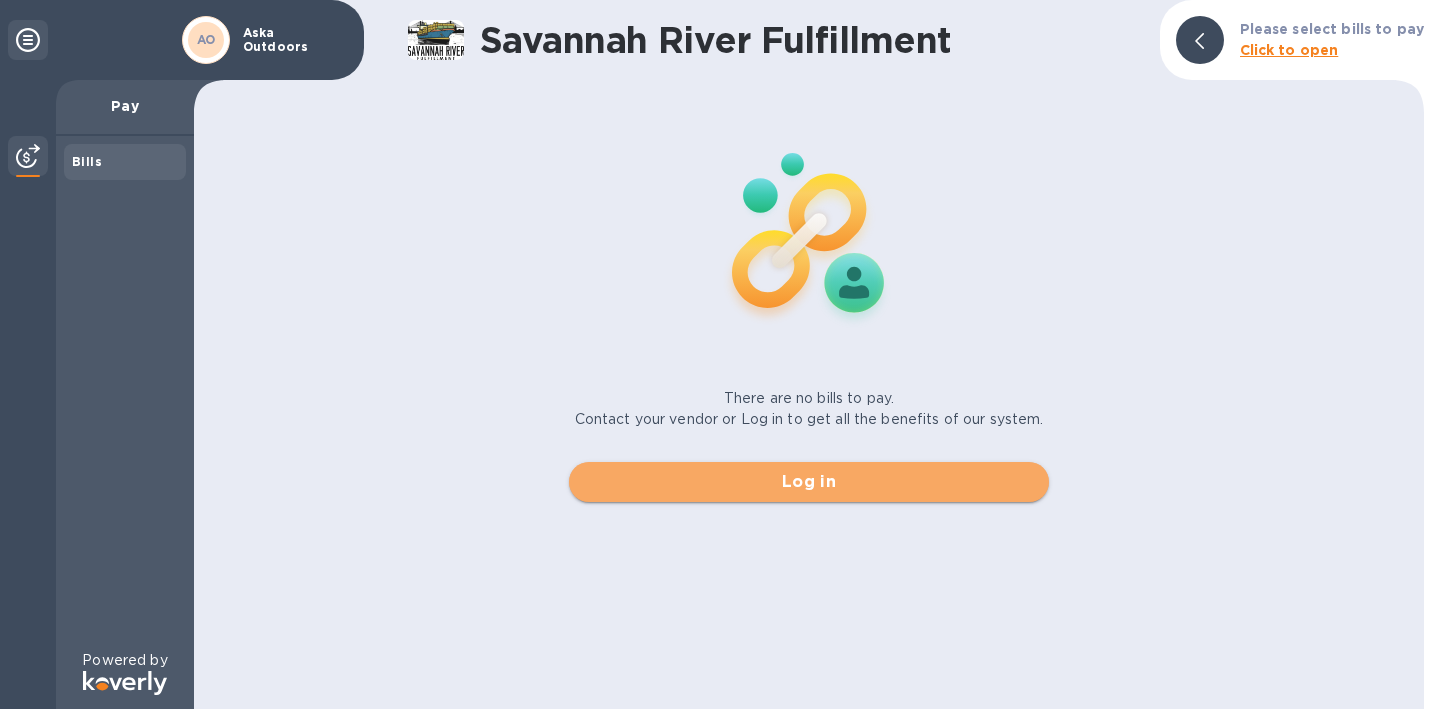 click on "Log in" at bounding box center (809, 482) 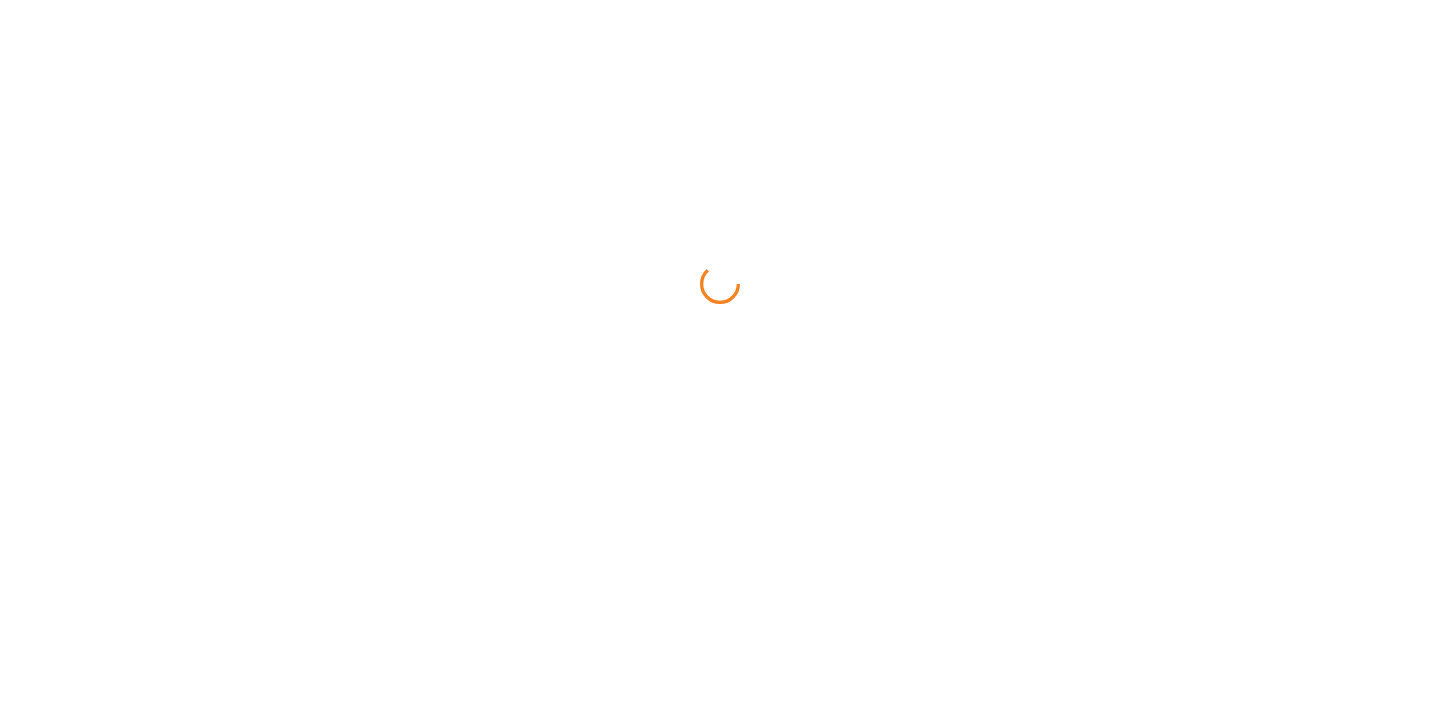 scroll, scrollTop: 0, scrollLeft: 0, axis: both 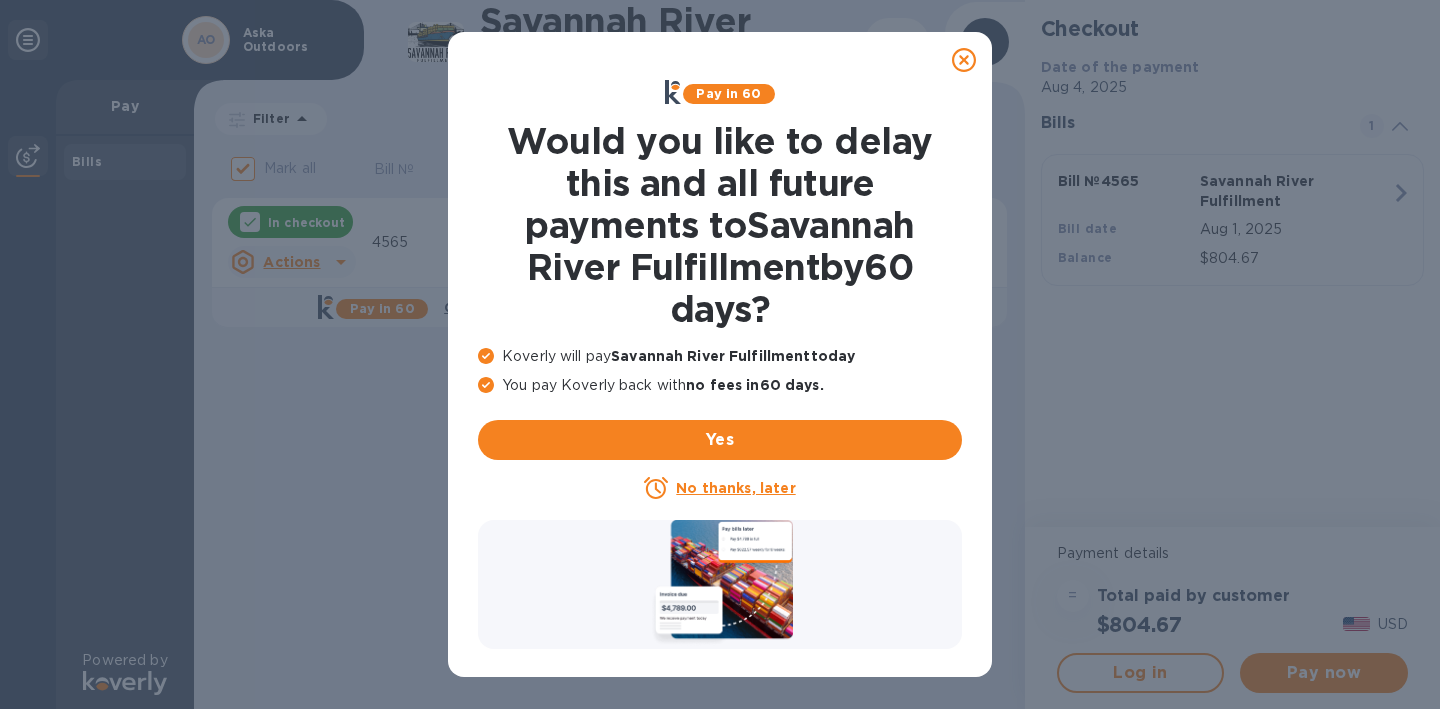 click at bounding box center [964, 60] 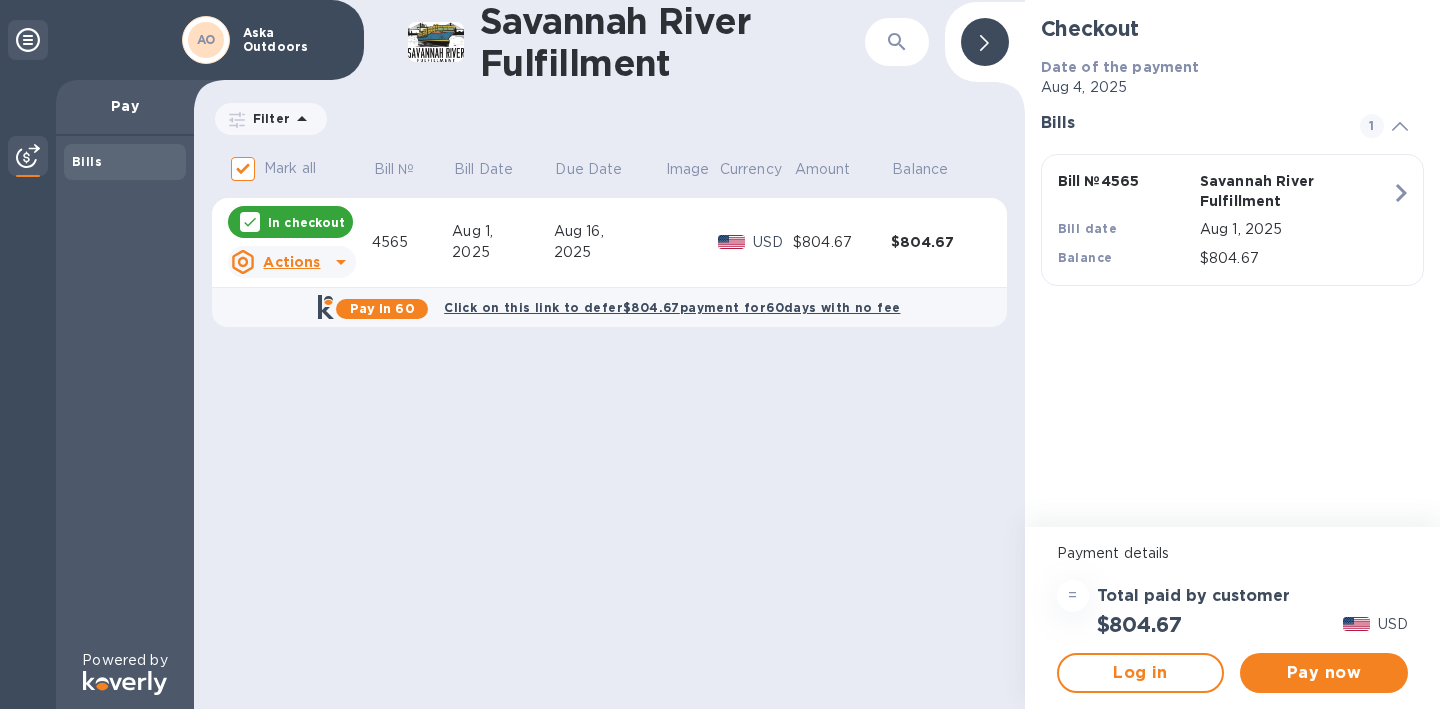 scroll, scrollTop: 0, scrollLeft: 0, axis: both 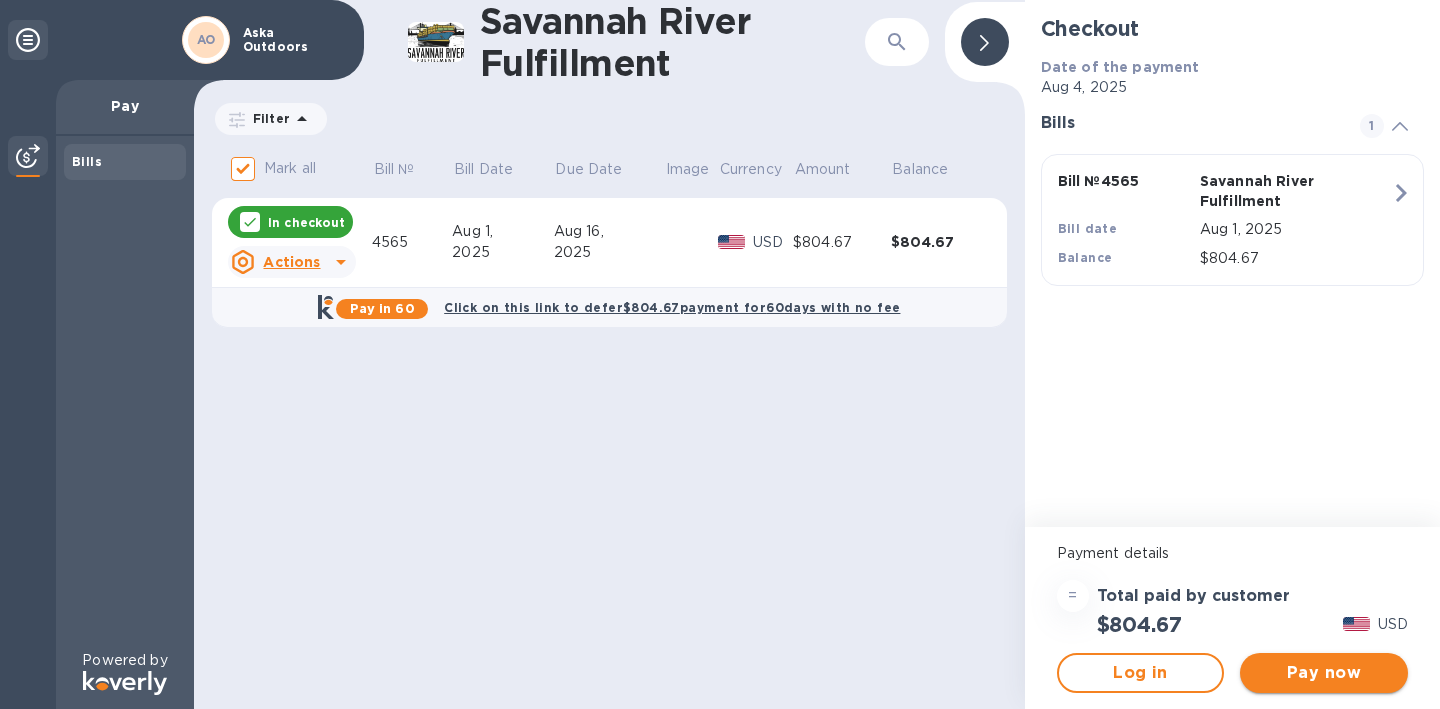 click on "Pay now" at bounding box center [1324, 673] 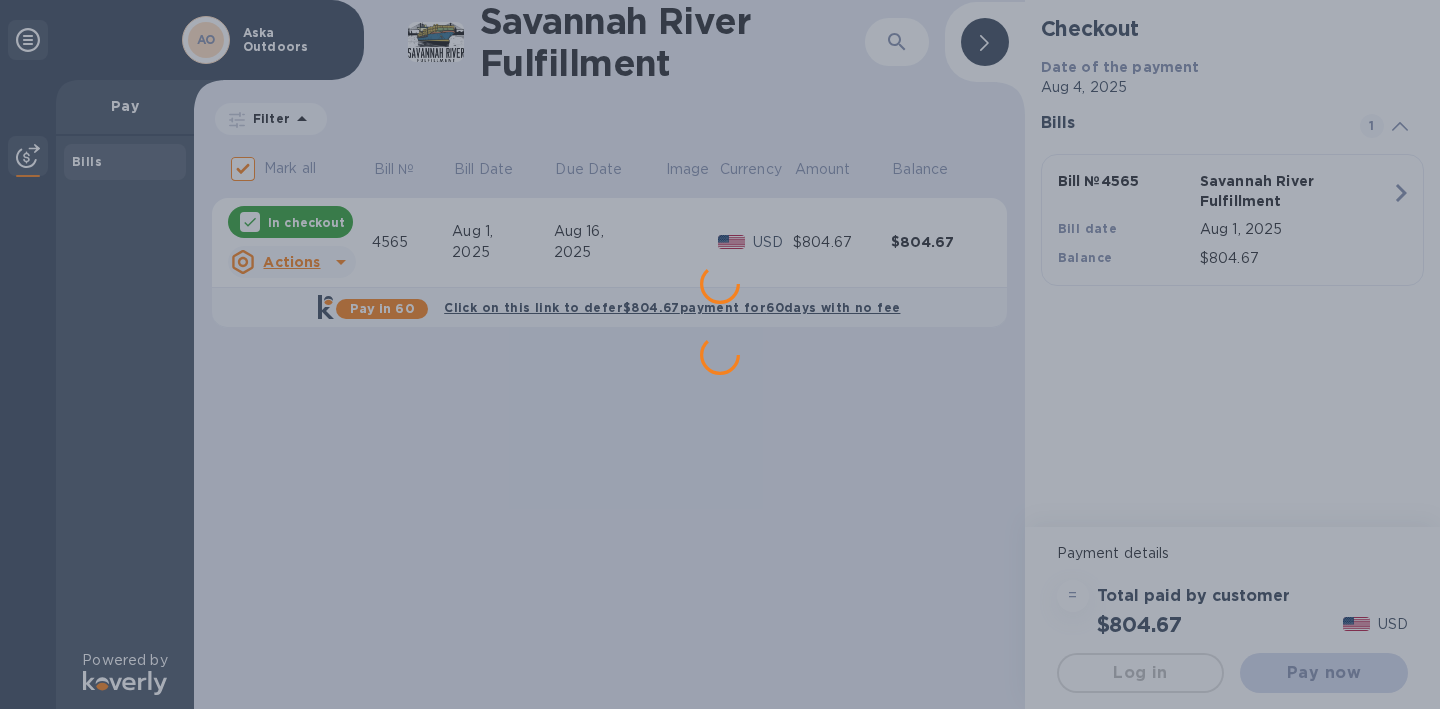 scroll, scrollTop: 0, scrollLeft: 0, axis: both 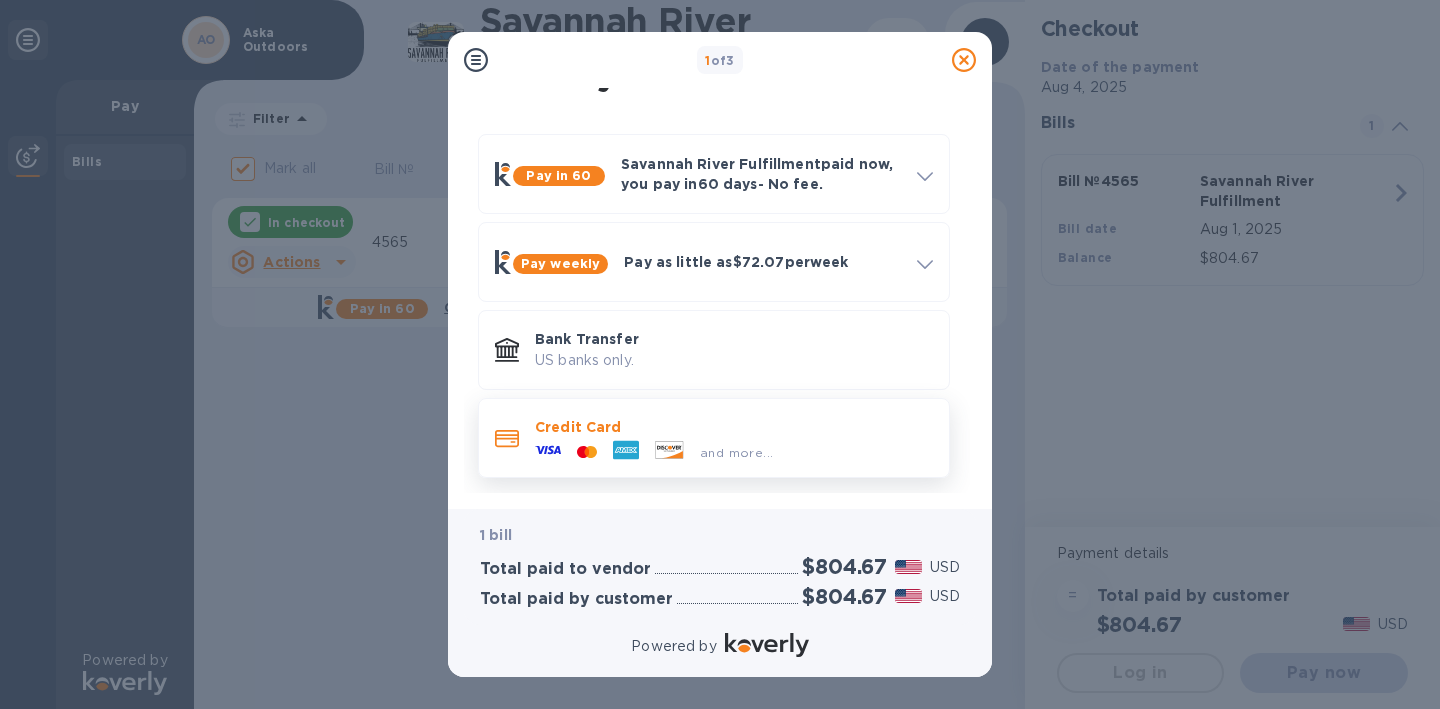 click on "and more..." at bounding box center [734, 448] 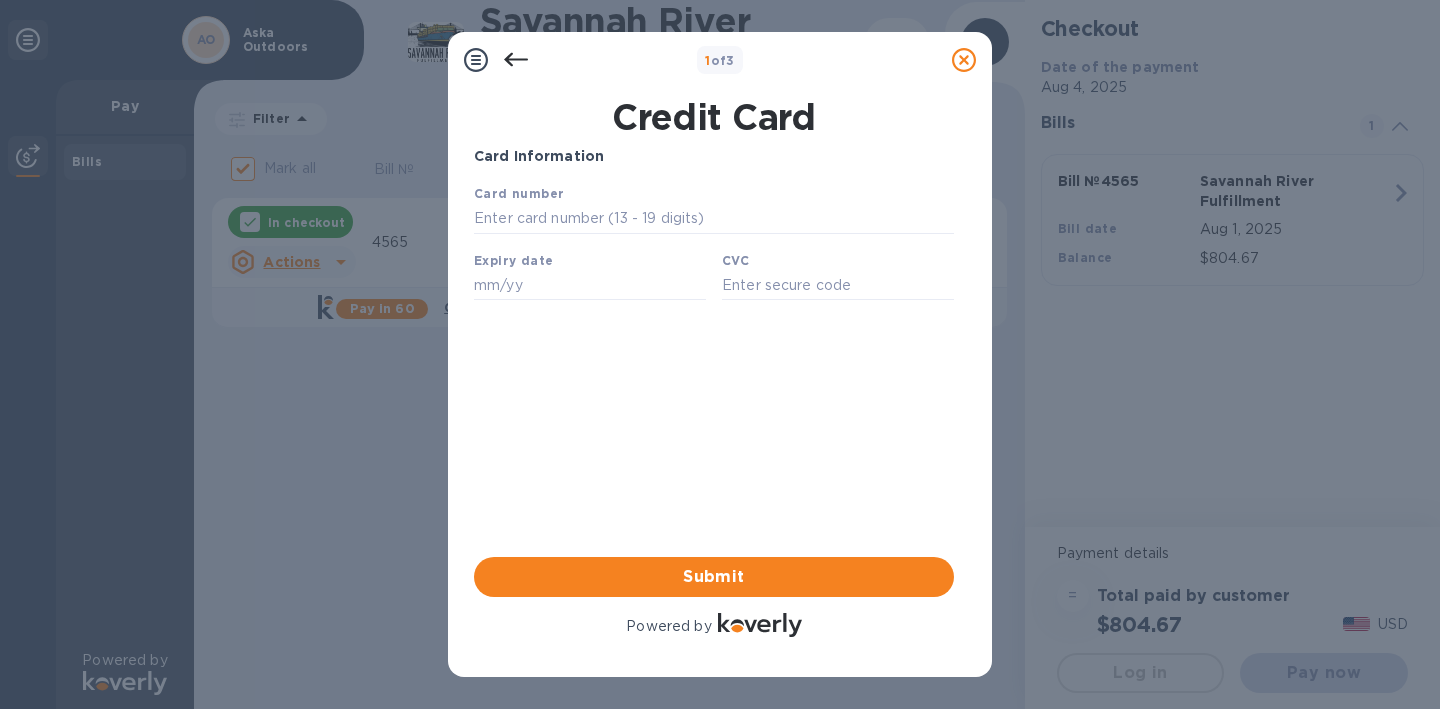 scroll, scrollTop: 0, scrollLeft: 0, axis: both 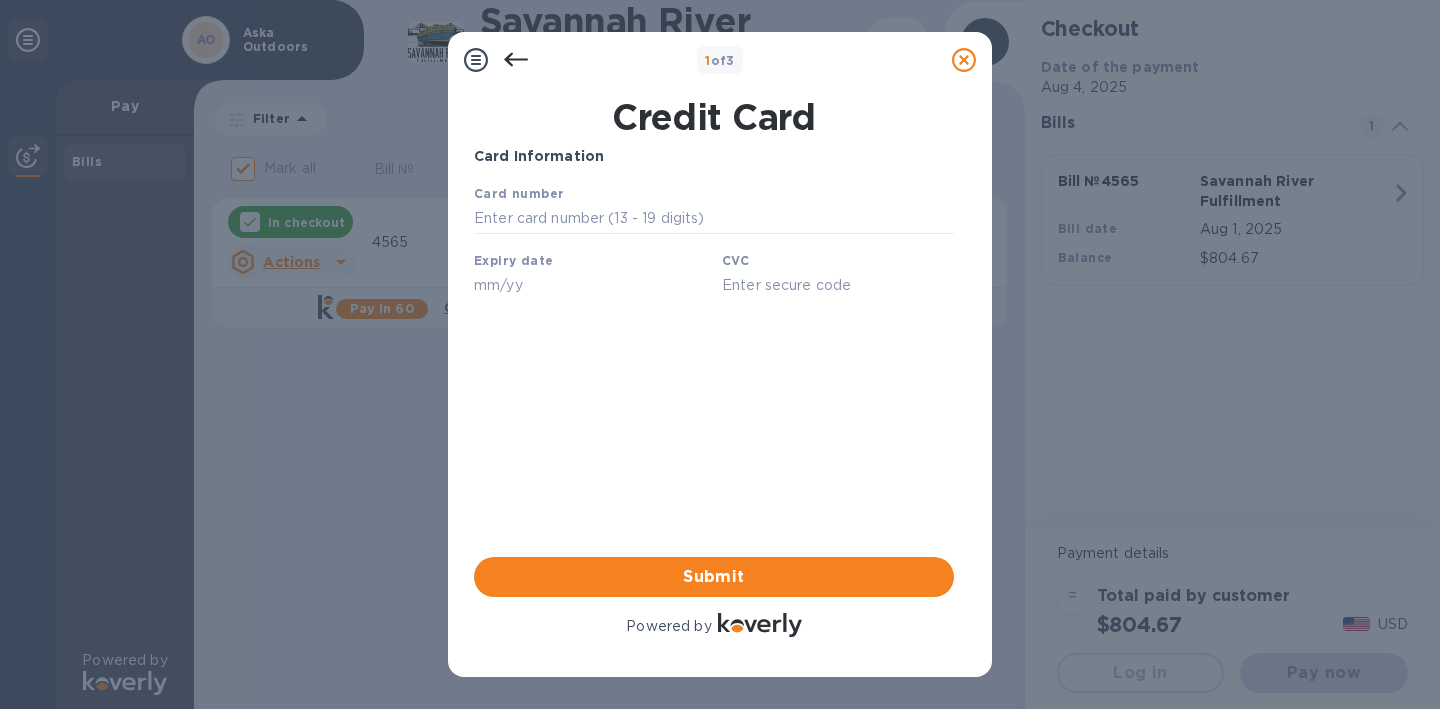 click on "Card number" at bounding box center (714, 208) 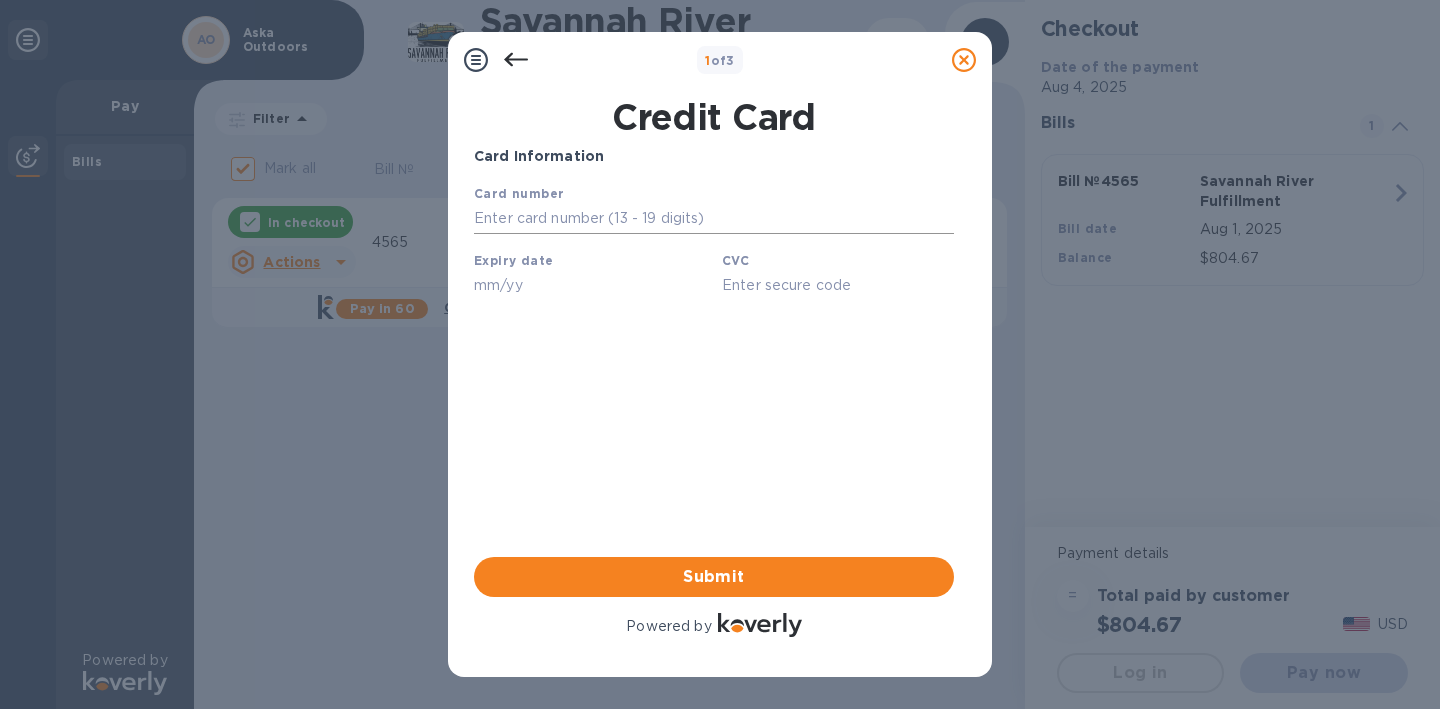 click at bounding box center [714, 219] 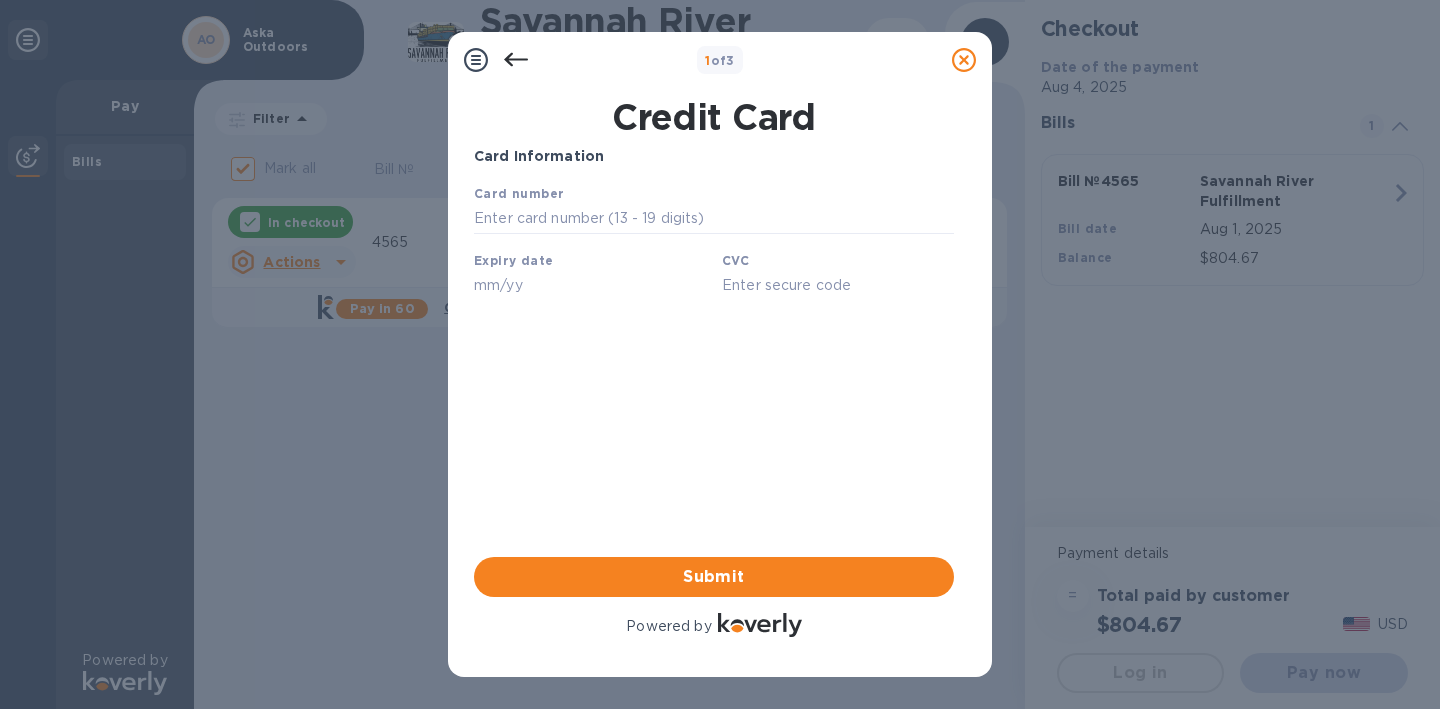 type on "[CREDITCARD]" 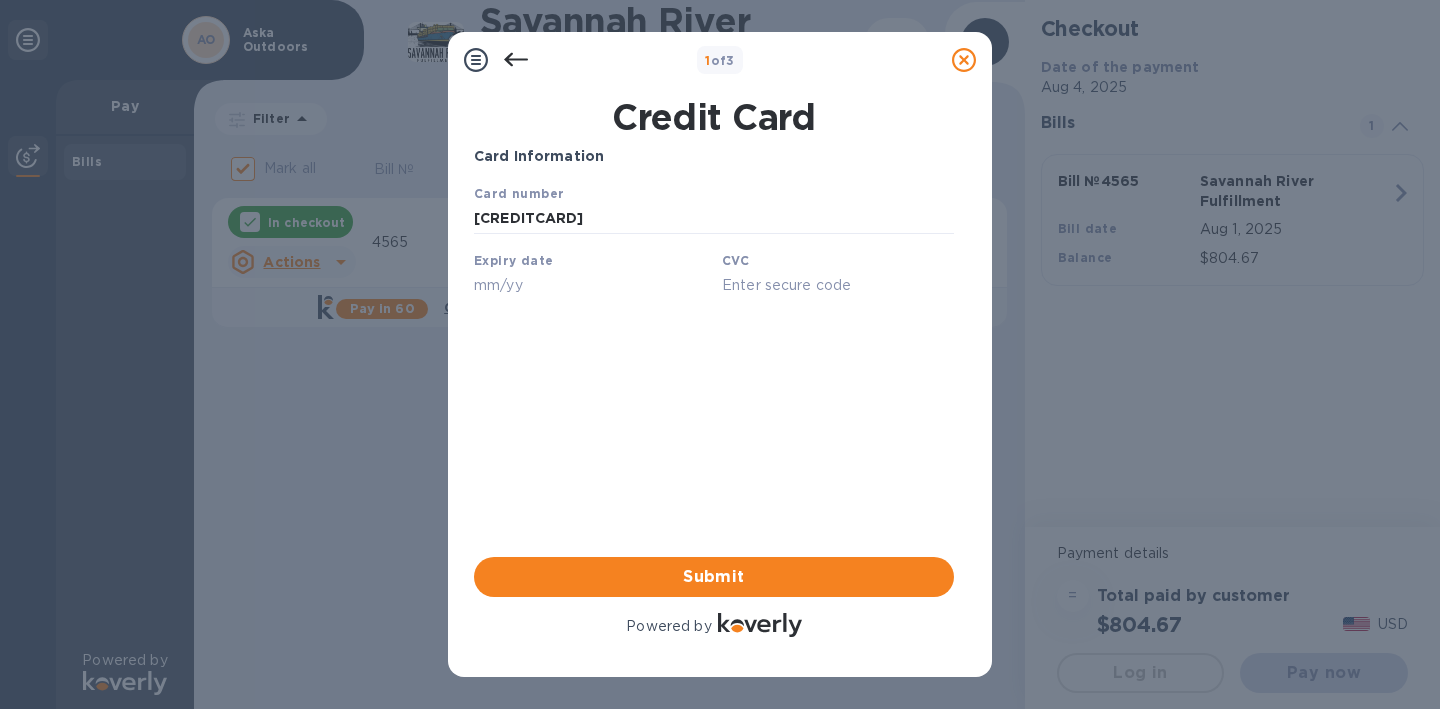 type on "11/29" 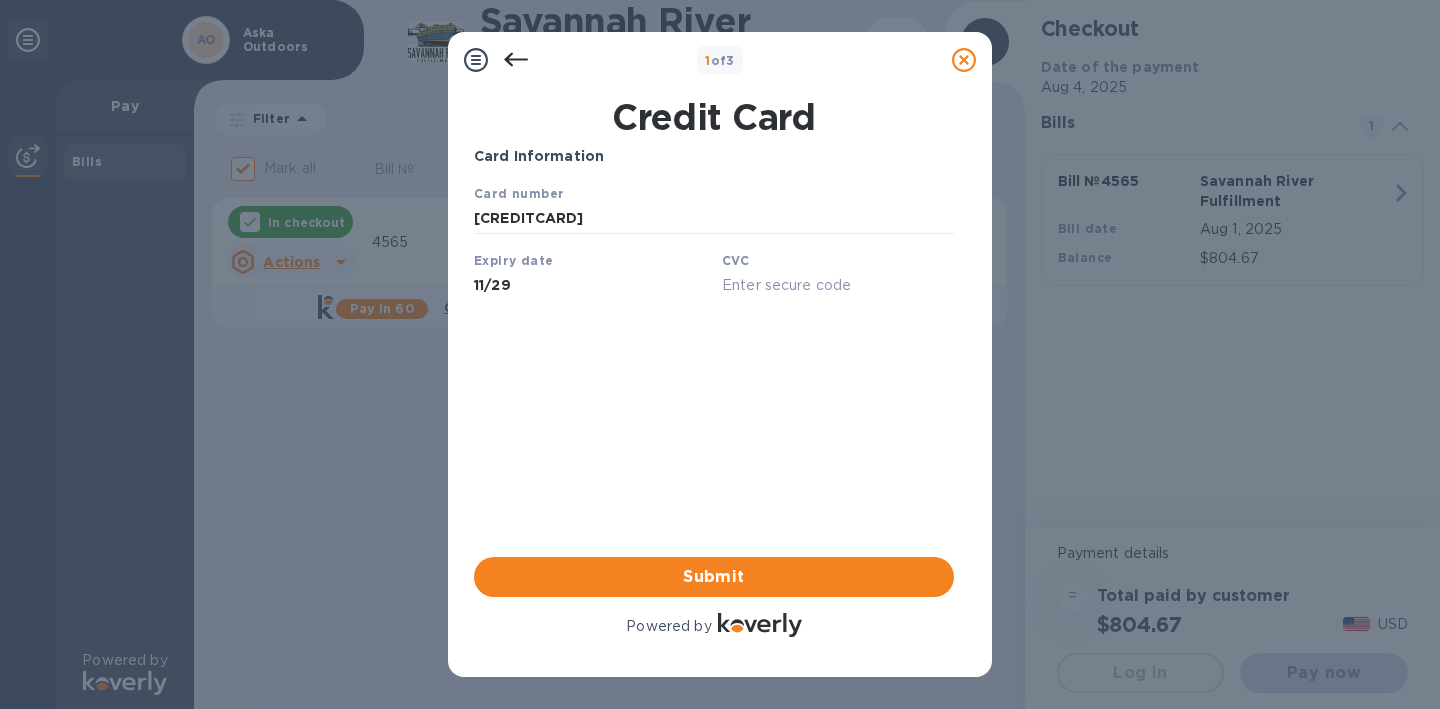 type on "3989" 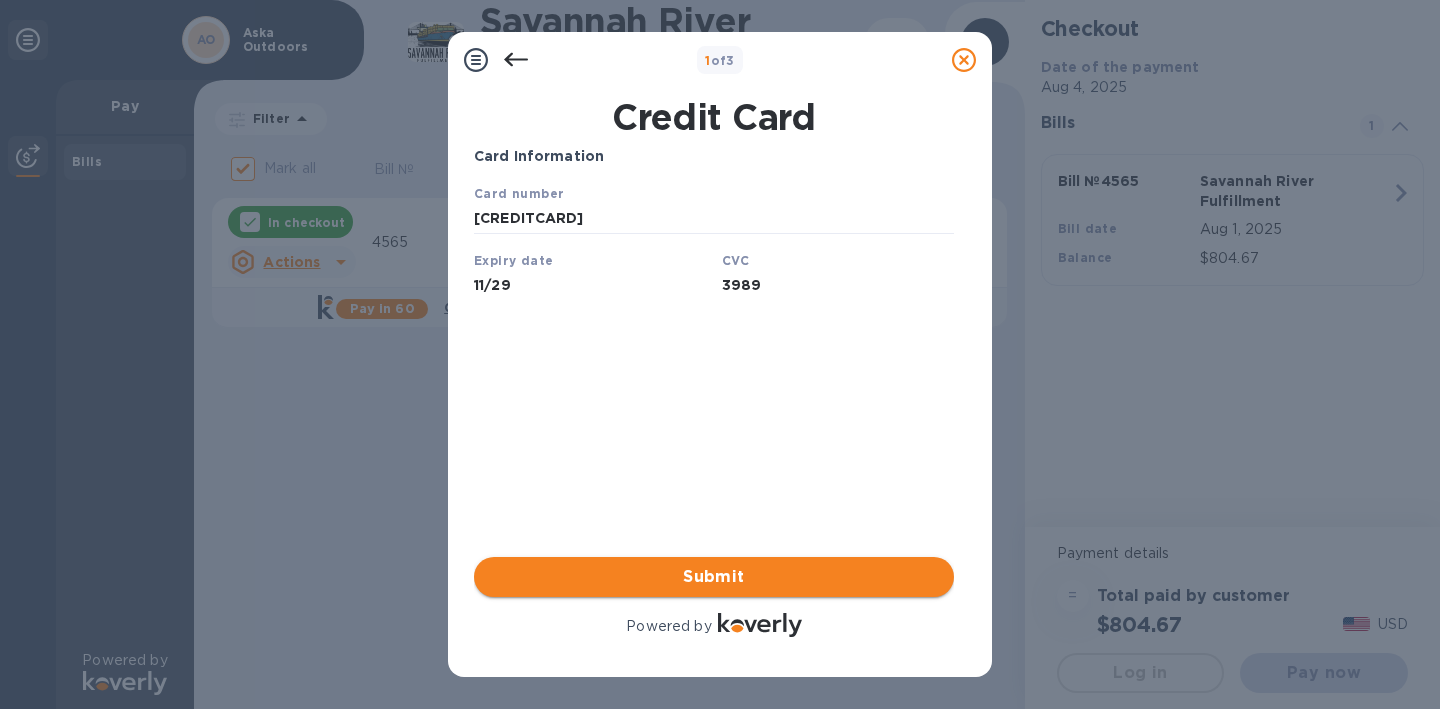 click on "Submit" at bounding box center [714, 577] 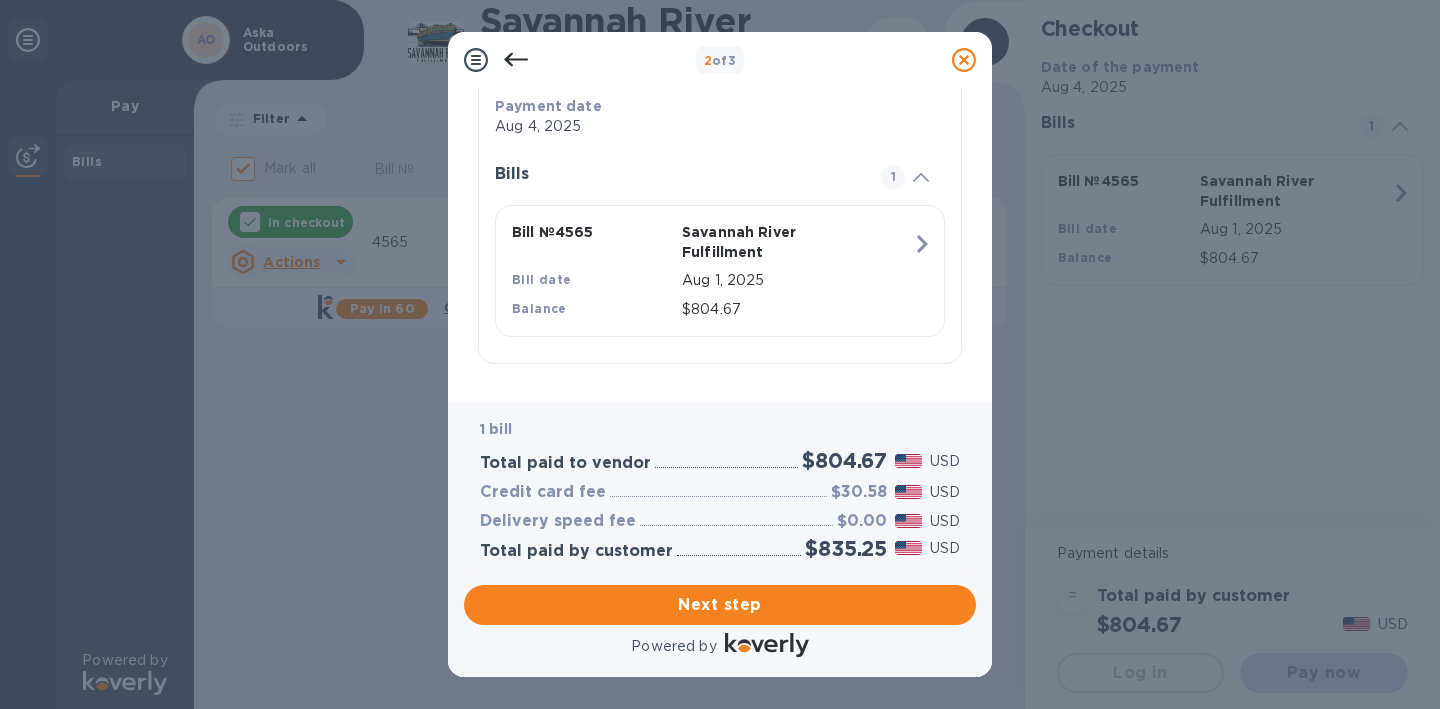 scroll, scrollTop: 1, scrollLeft: 0, axis: vertical 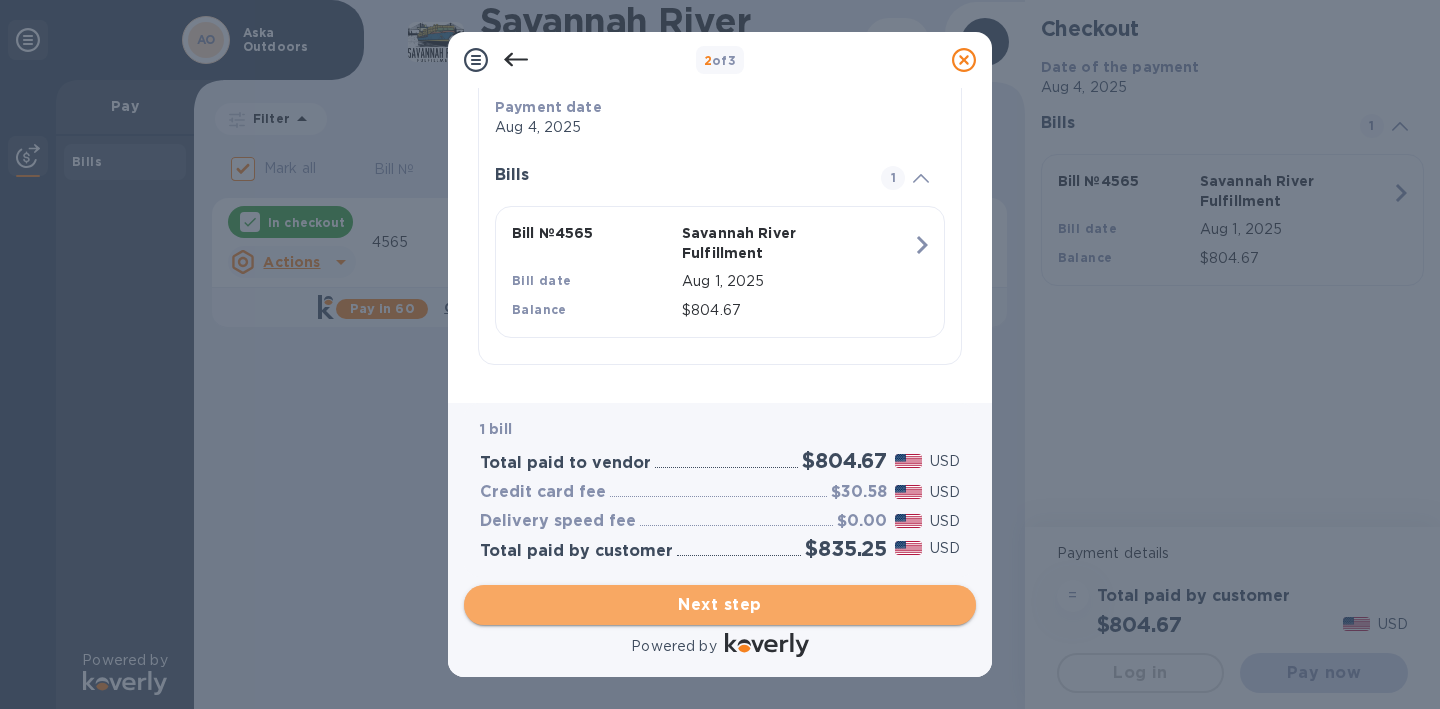 click on "Next step" at bounding box center [720, 605] 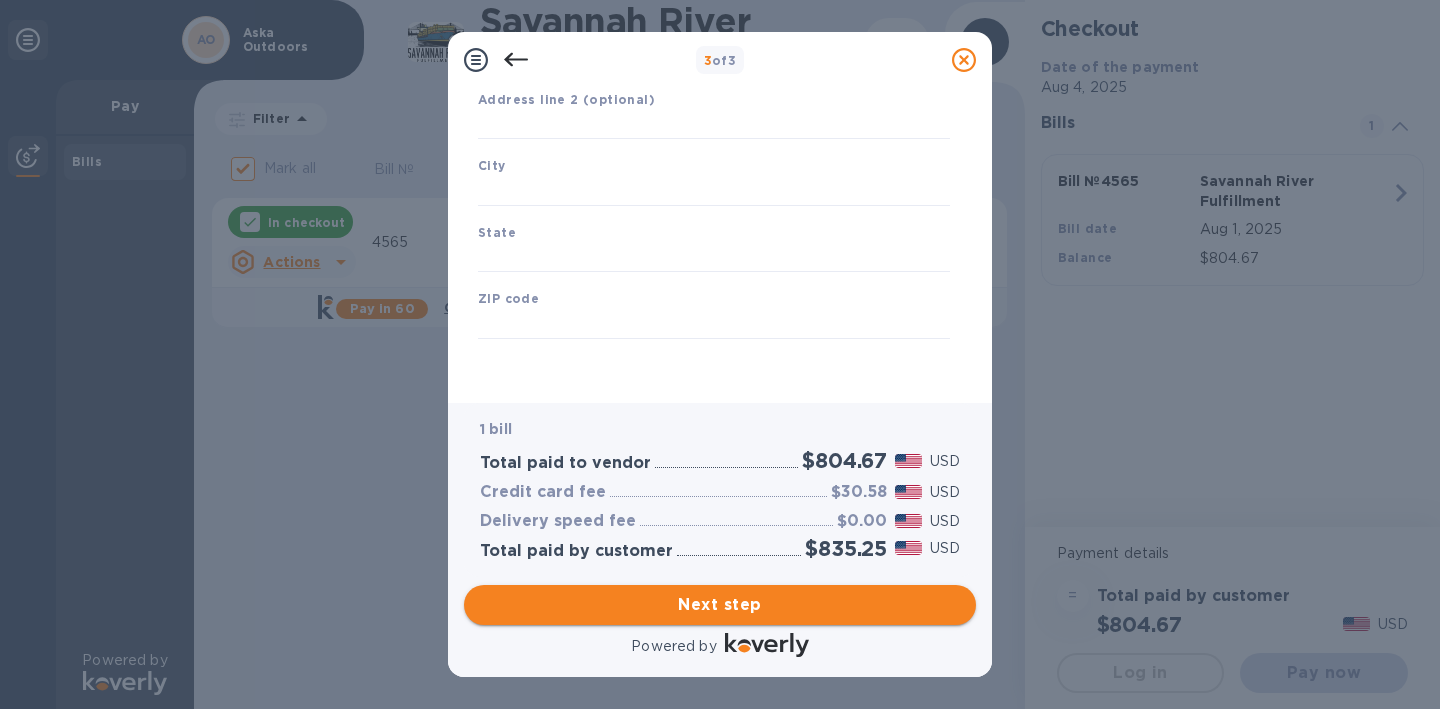 type on "United States" 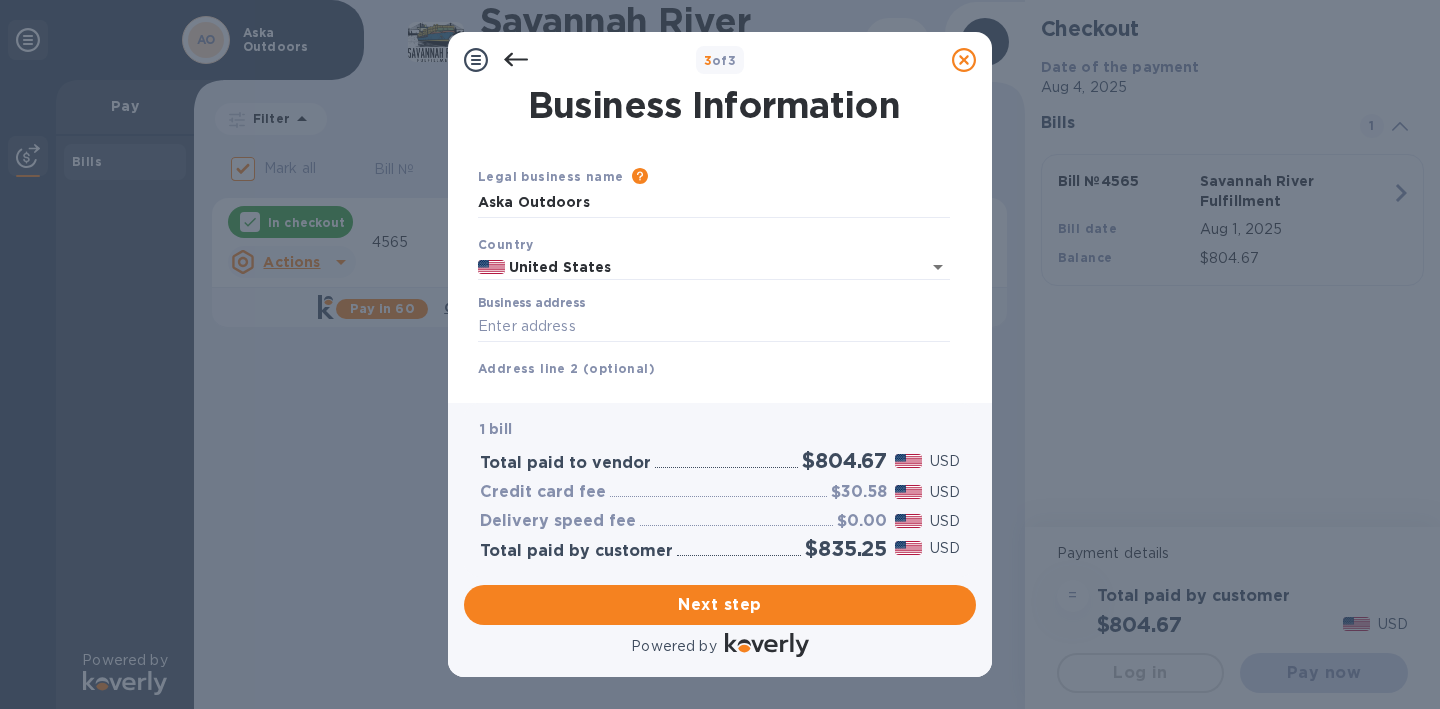 scroll, scrollTop: 0, scrollLeft: 0, axis: both 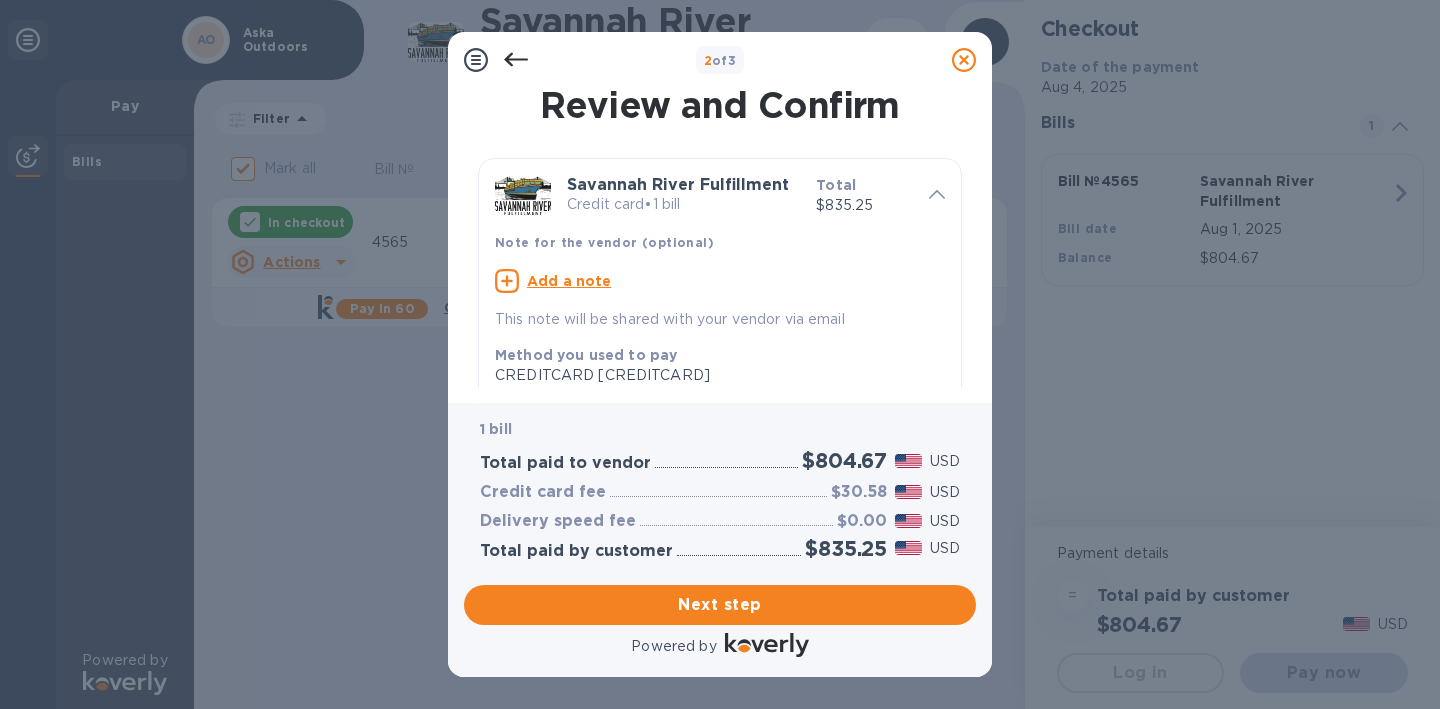 click 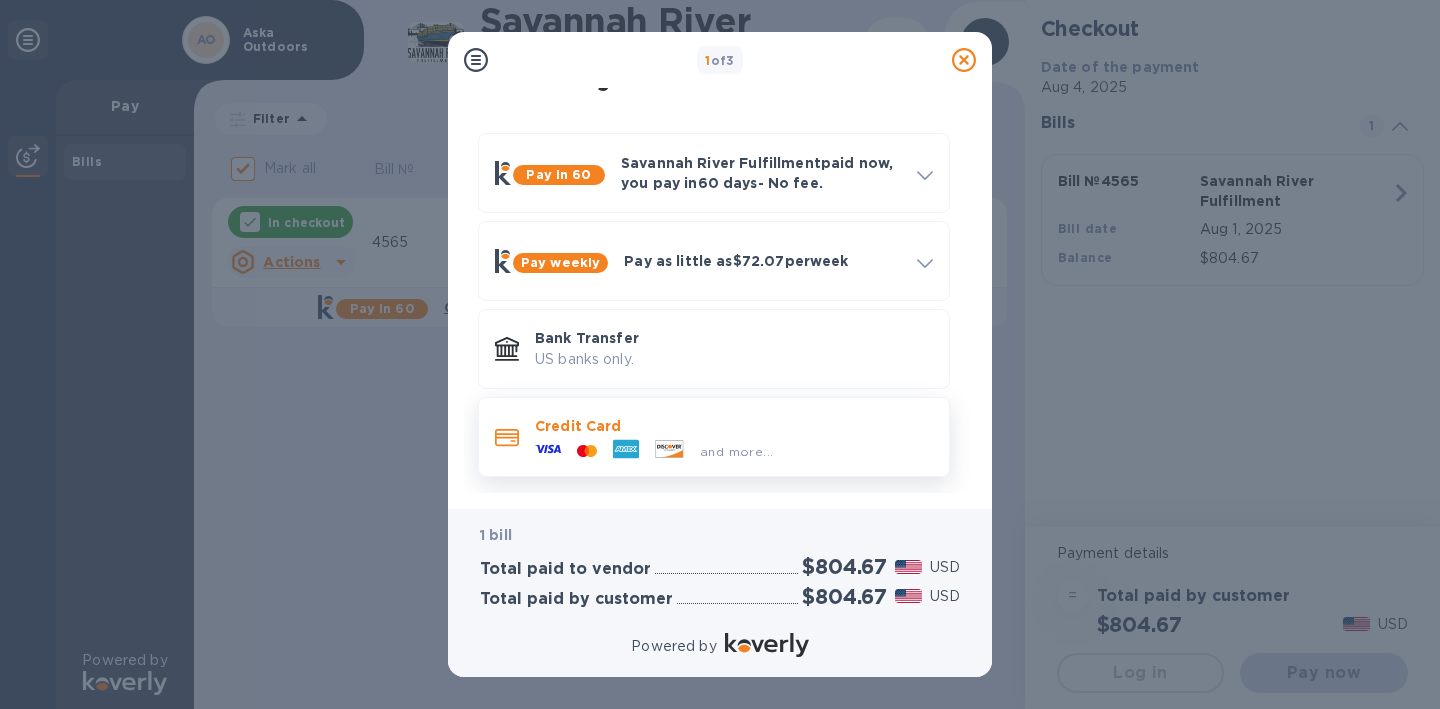 scroll, scrollTop: 40, scrollLeft: 0, axis: vertical 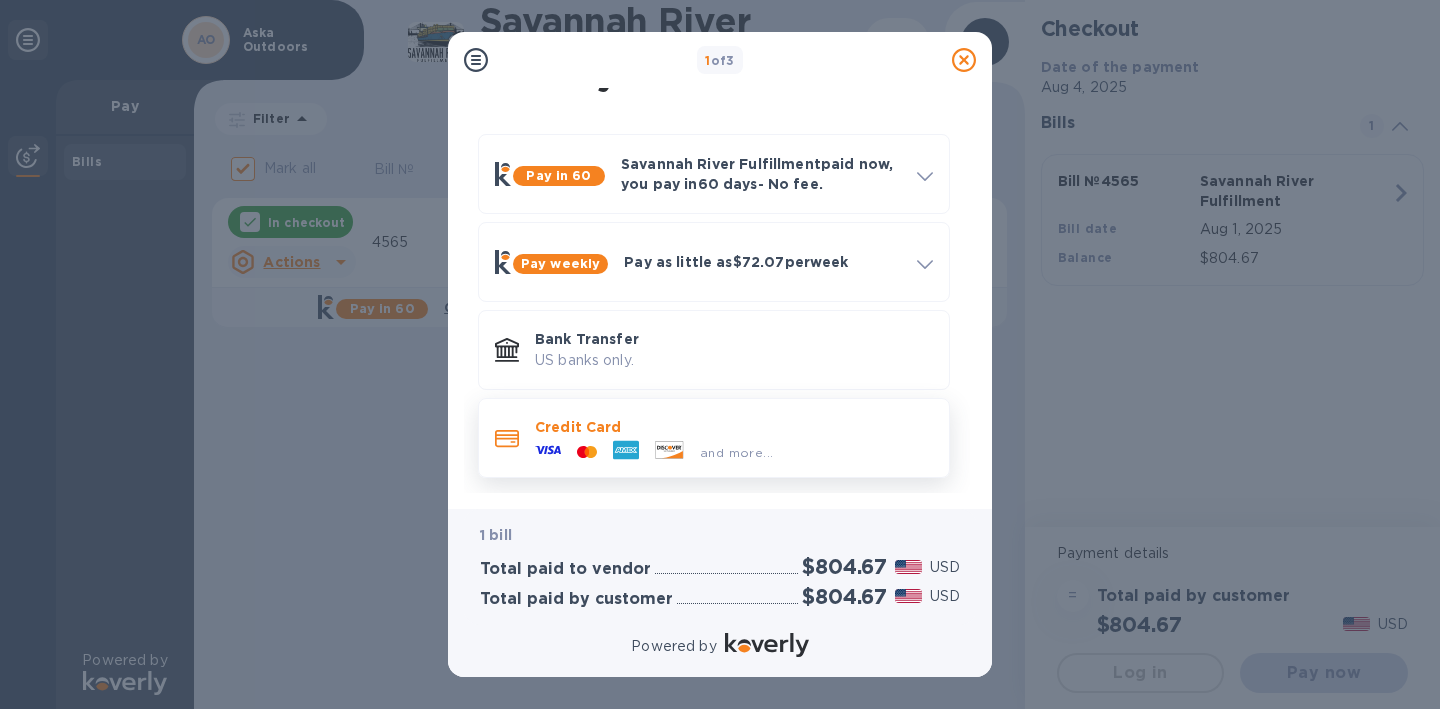 click on "and more..." at bounding box center (654, 452) 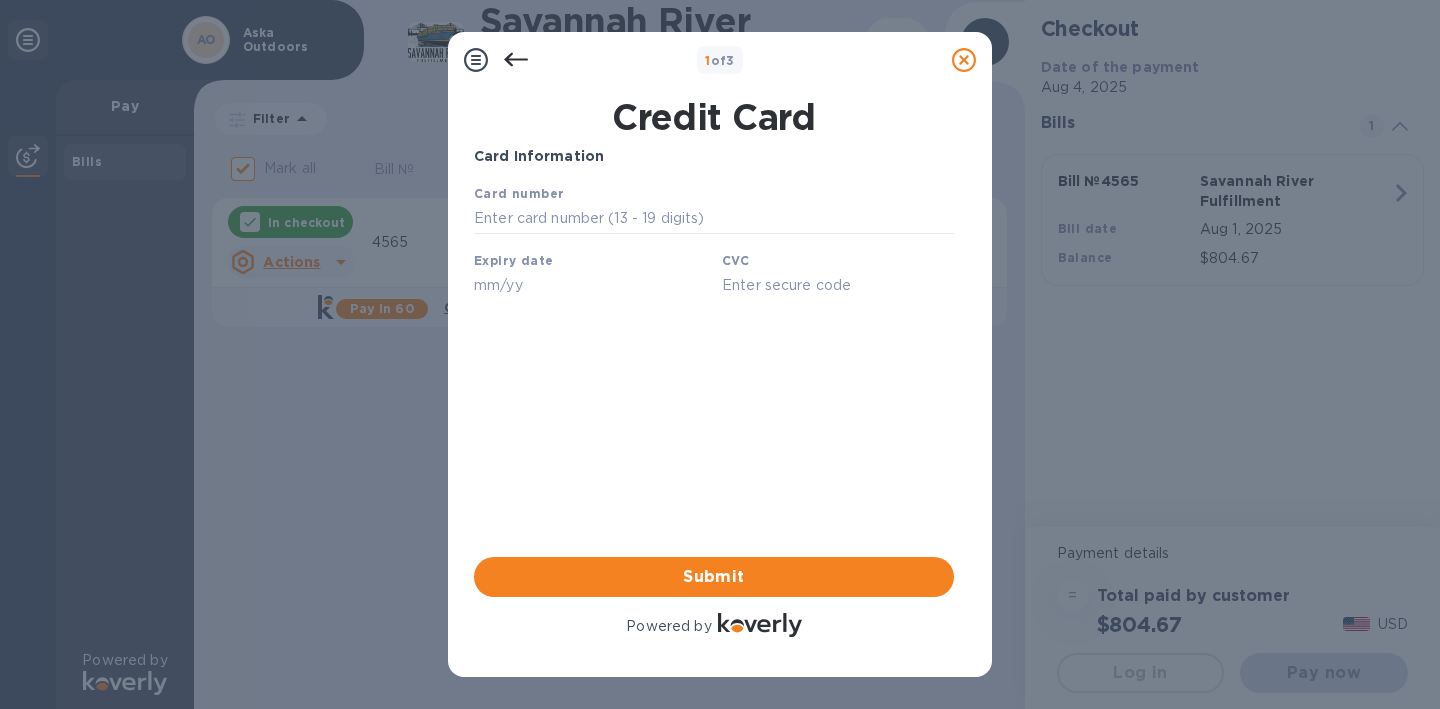scroll, scrollTop: 0, scrollLeft: 0, axis: both 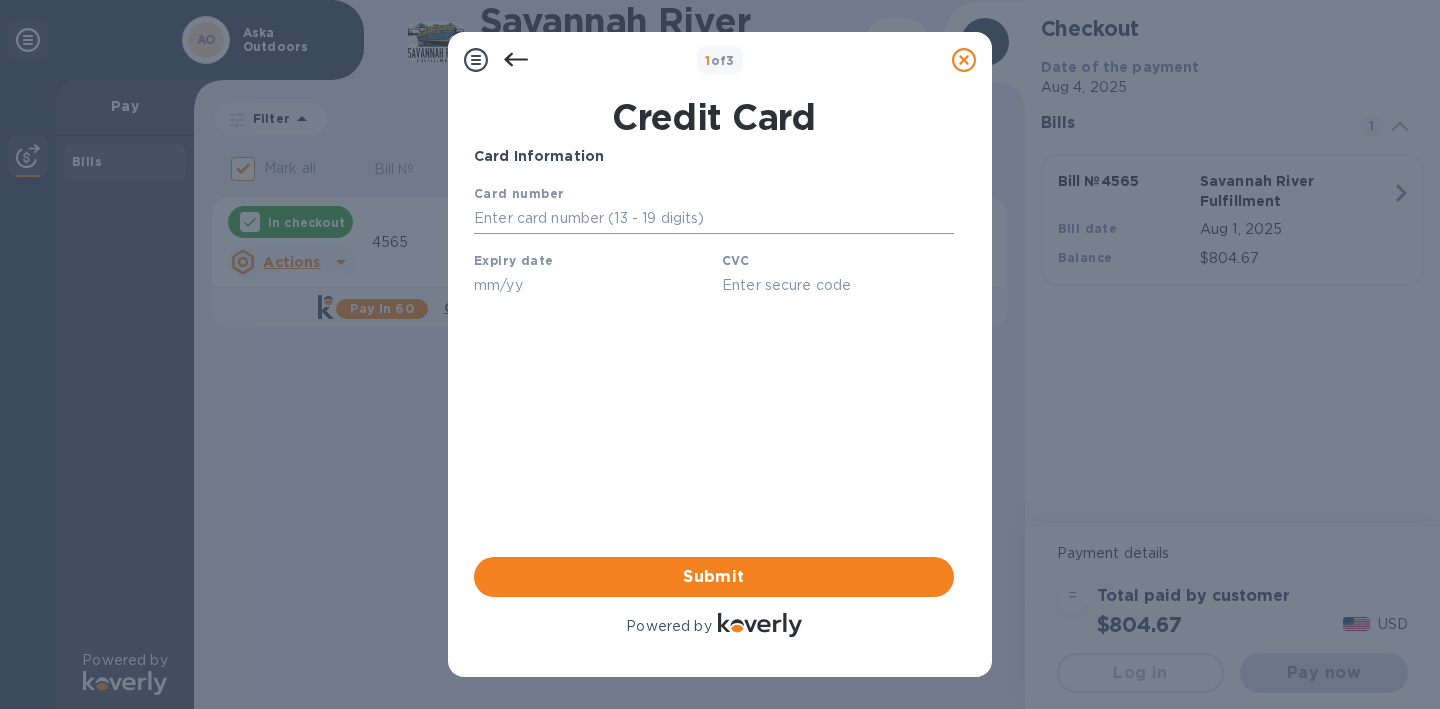 click at bounding box center (714, 219) 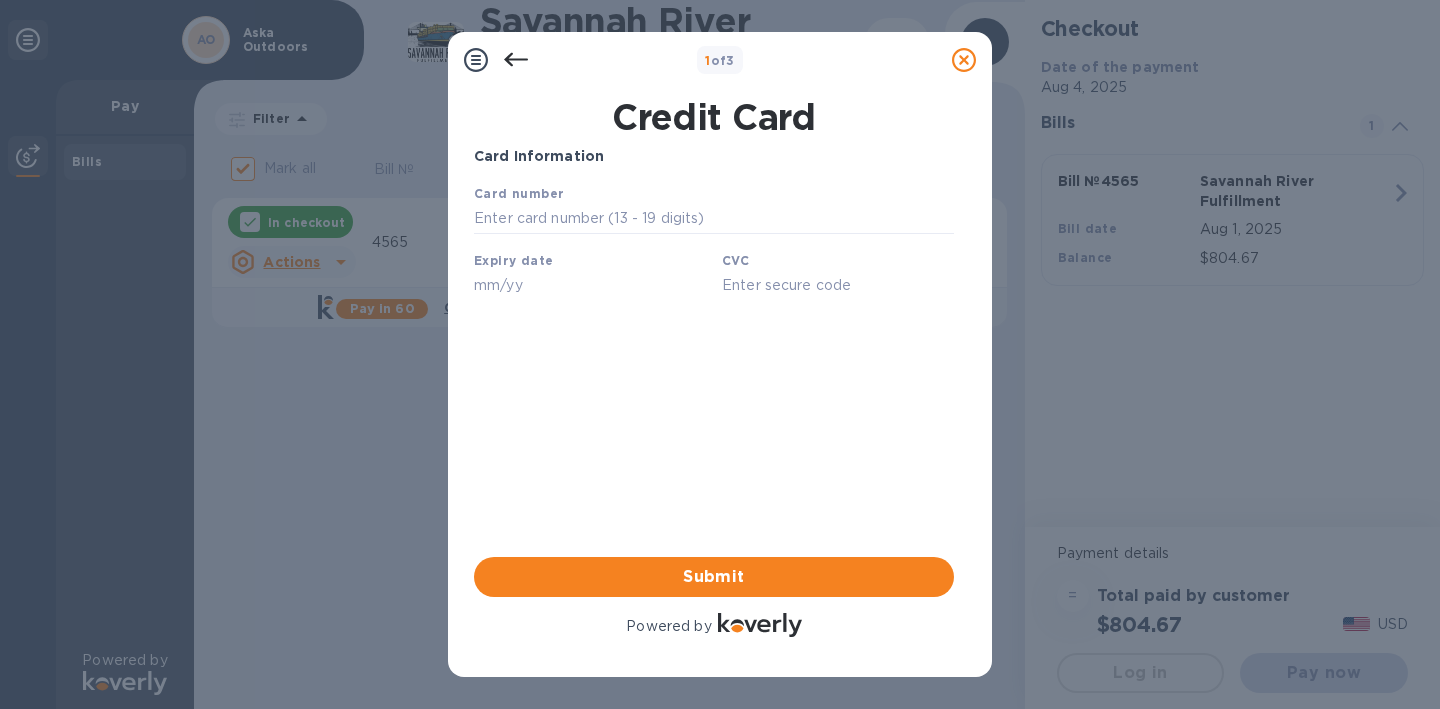 type on "[CREDITCARD]" 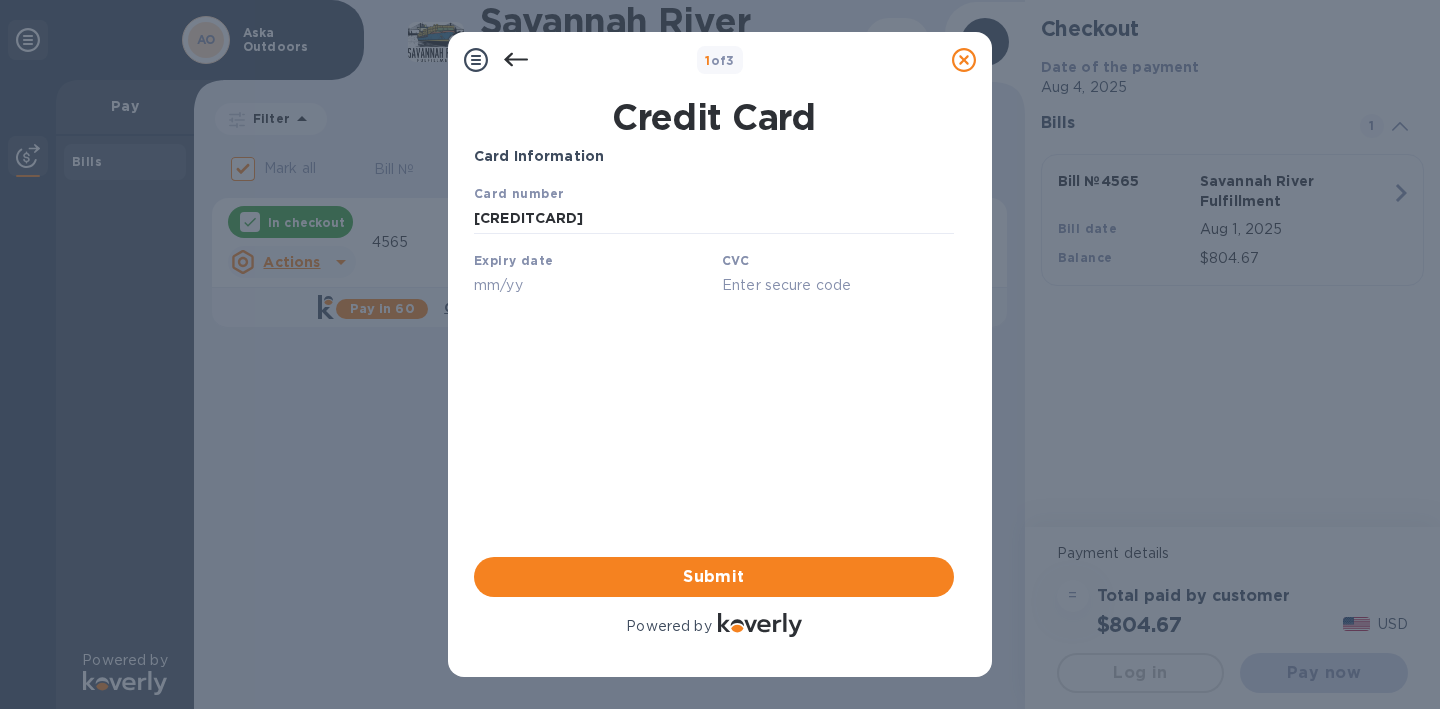 click at bounding box center [590, 285] 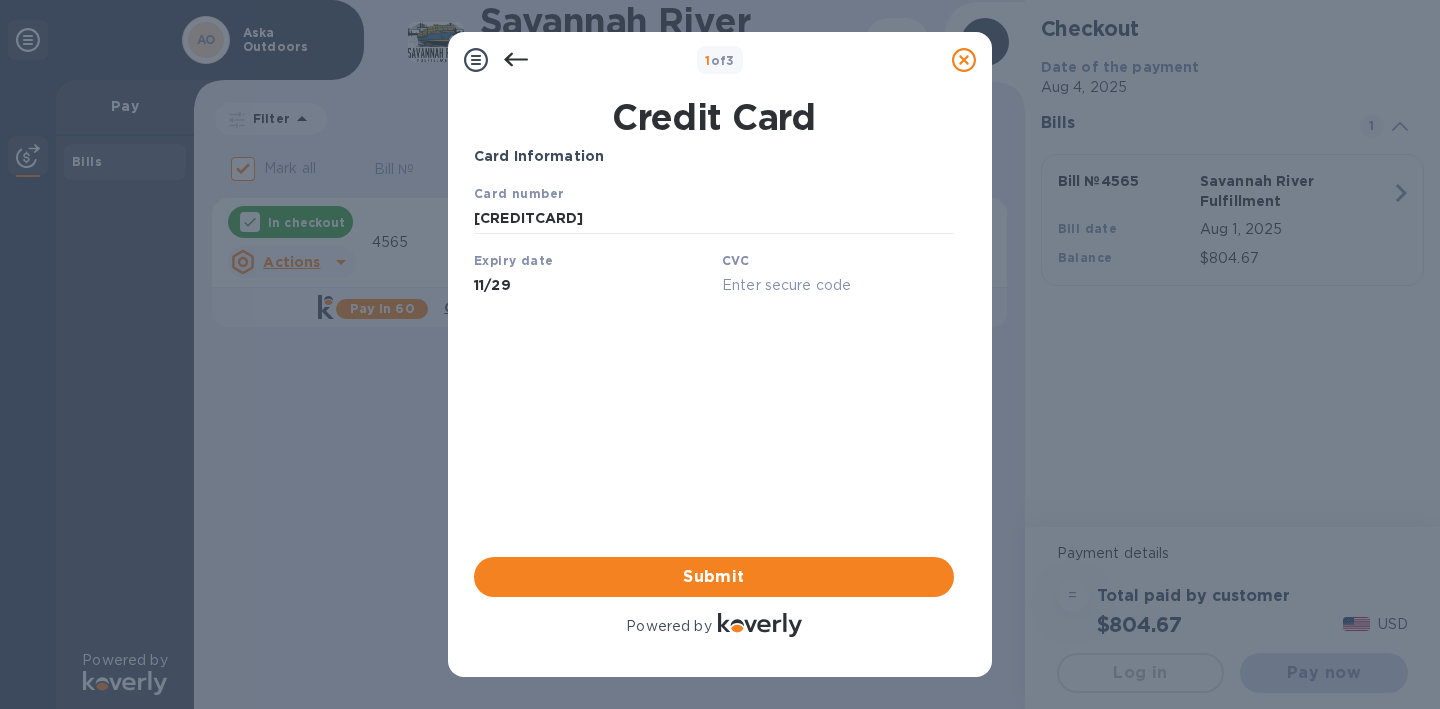 click at bounding box center [838, 285] 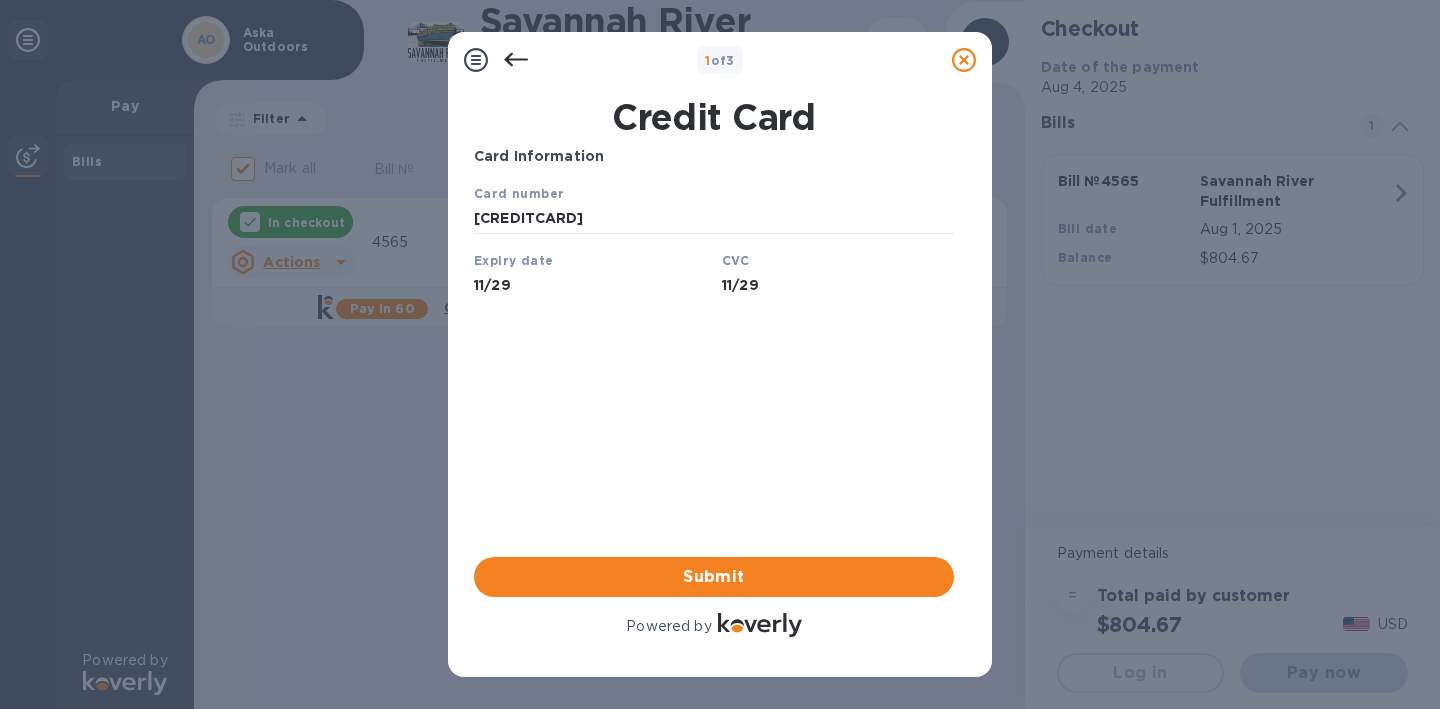 click on "11/29" at bounding box center [838, 285] 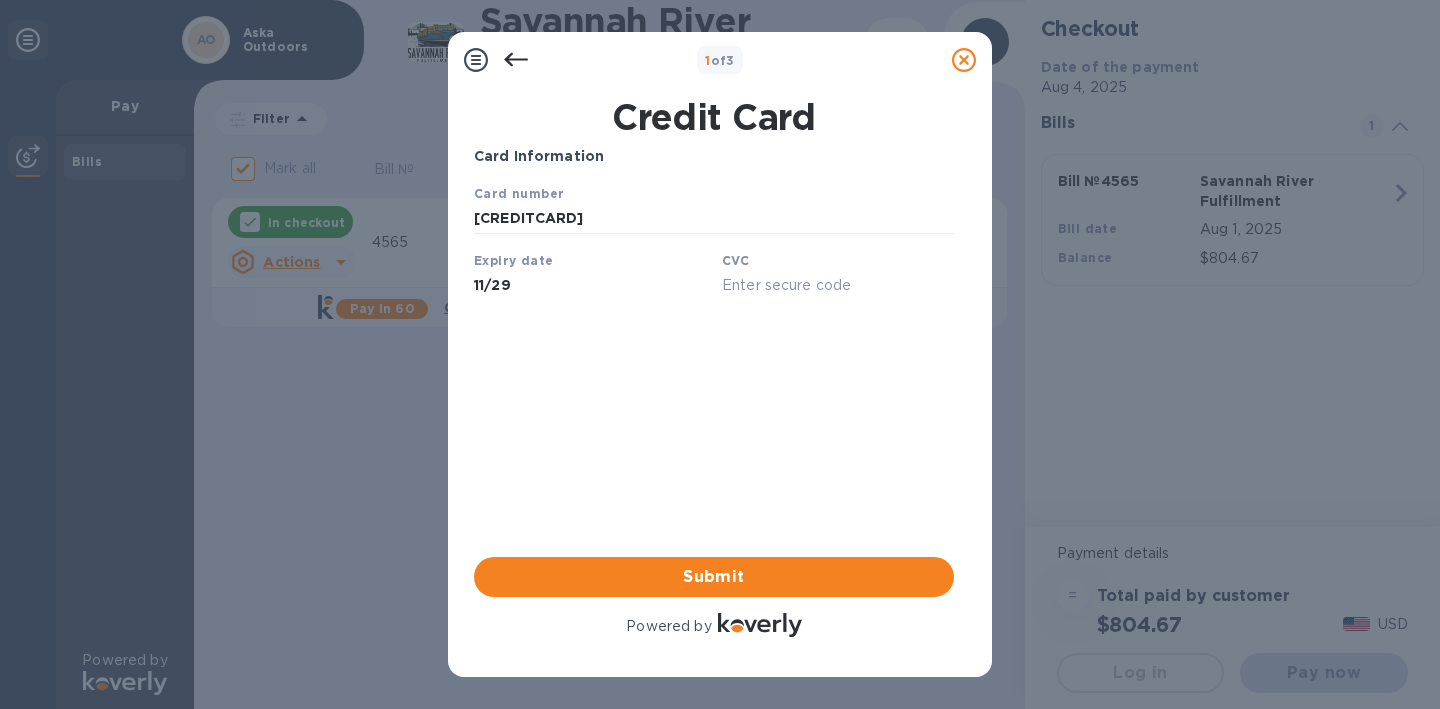 type on "3989" 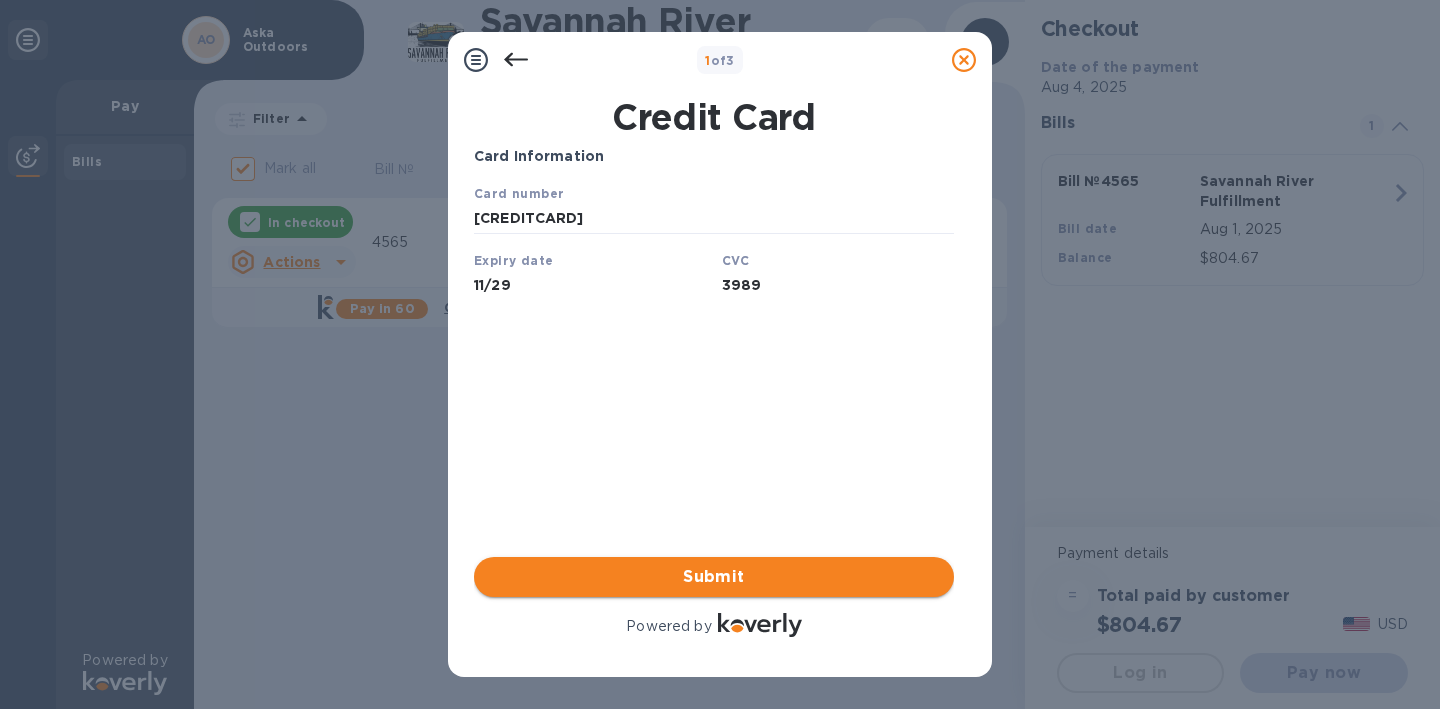 click on "Submit" at bounding box center (714, 577) 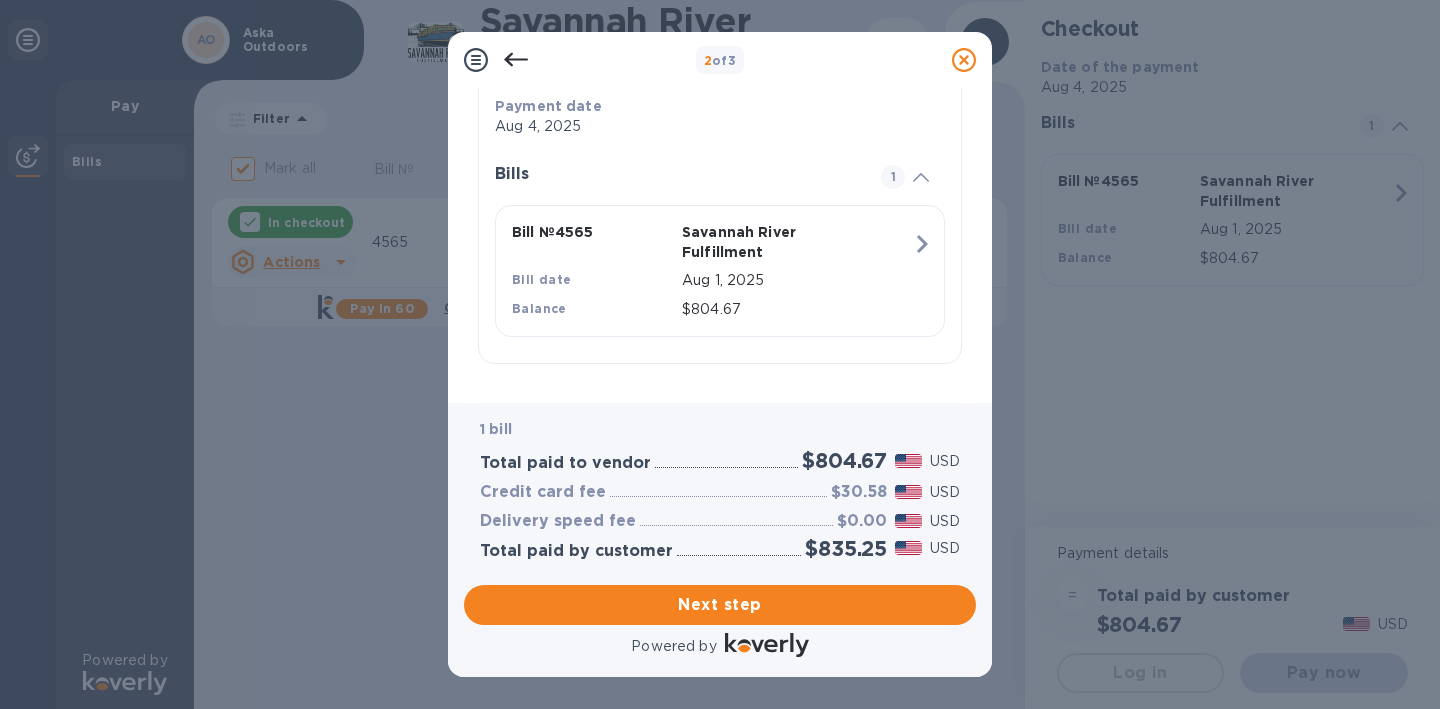 scroll, scrollTop: 383, scrollLeft: 0, axis: vertical 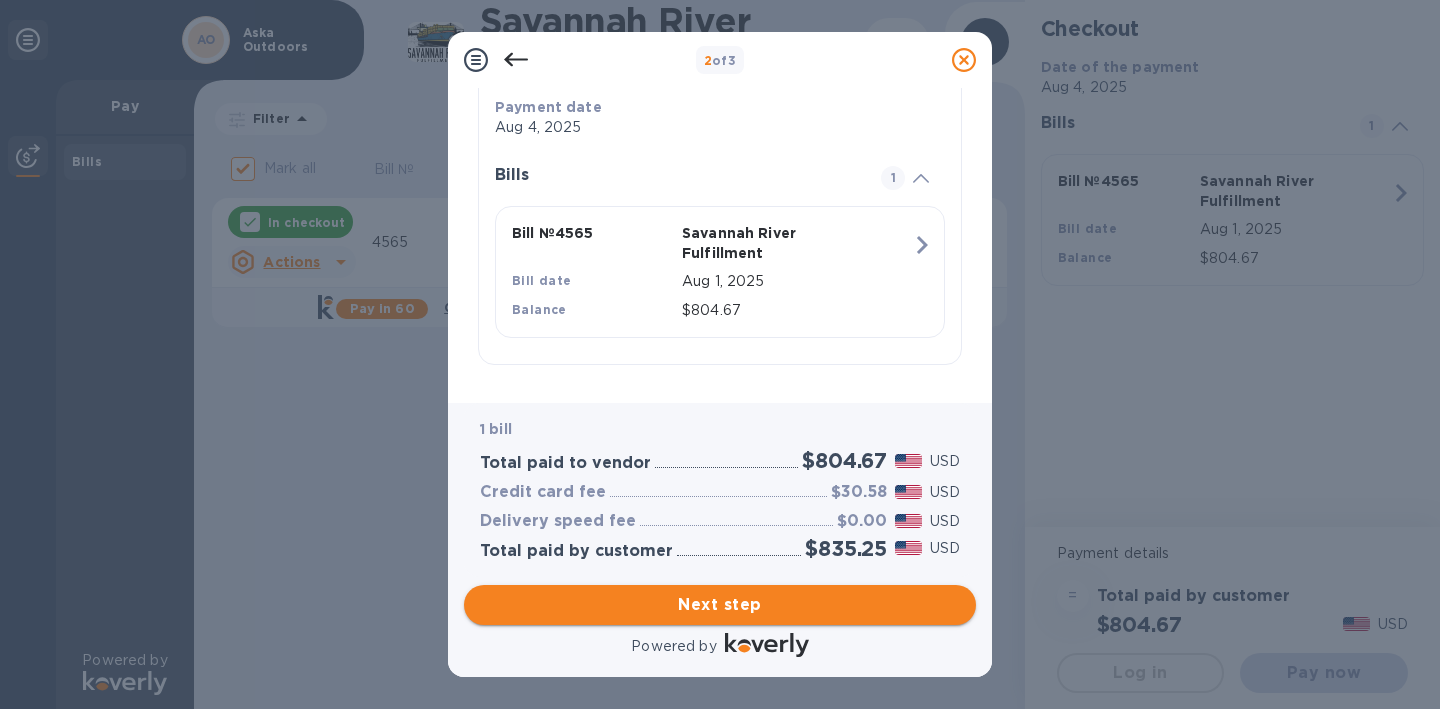 click on "Next step" at bounding box center [720, 605] 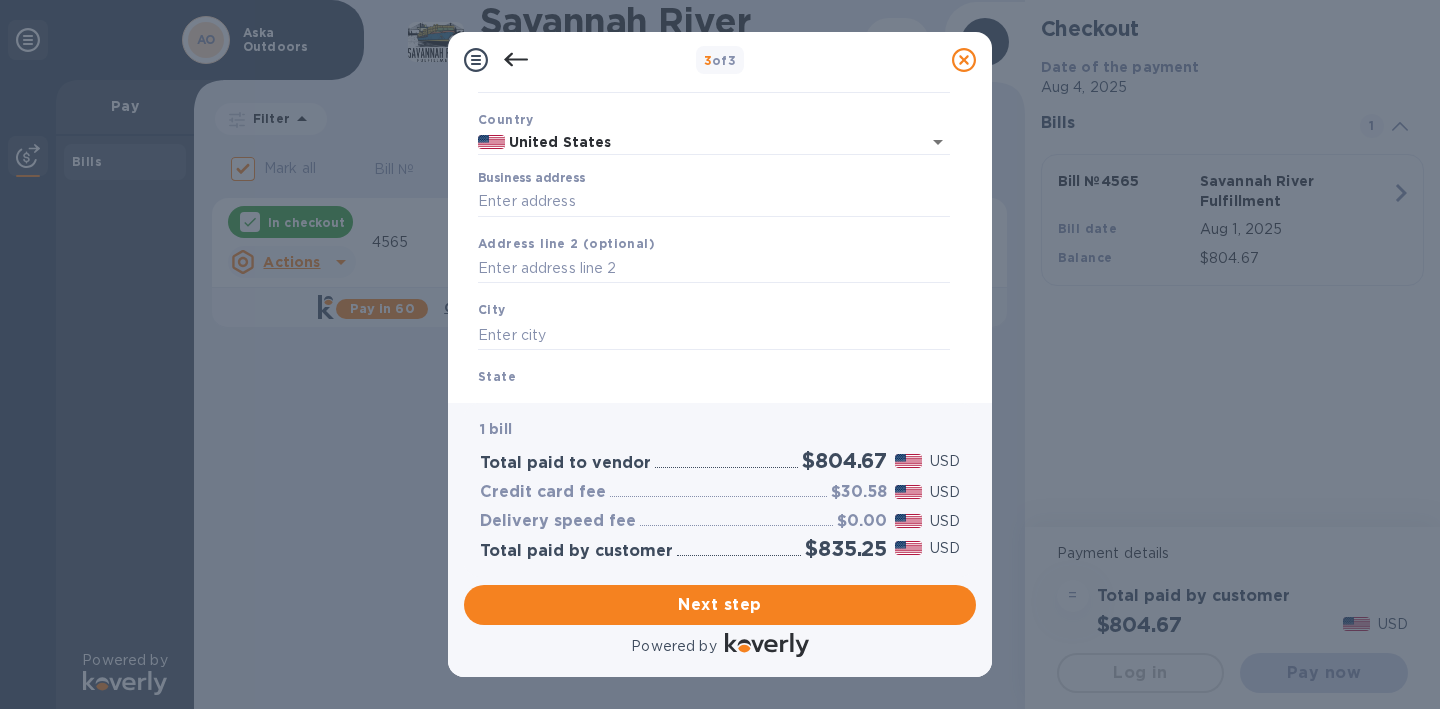 scroll, scrollTop: 117, scrollLeft: 0, axis: vertical 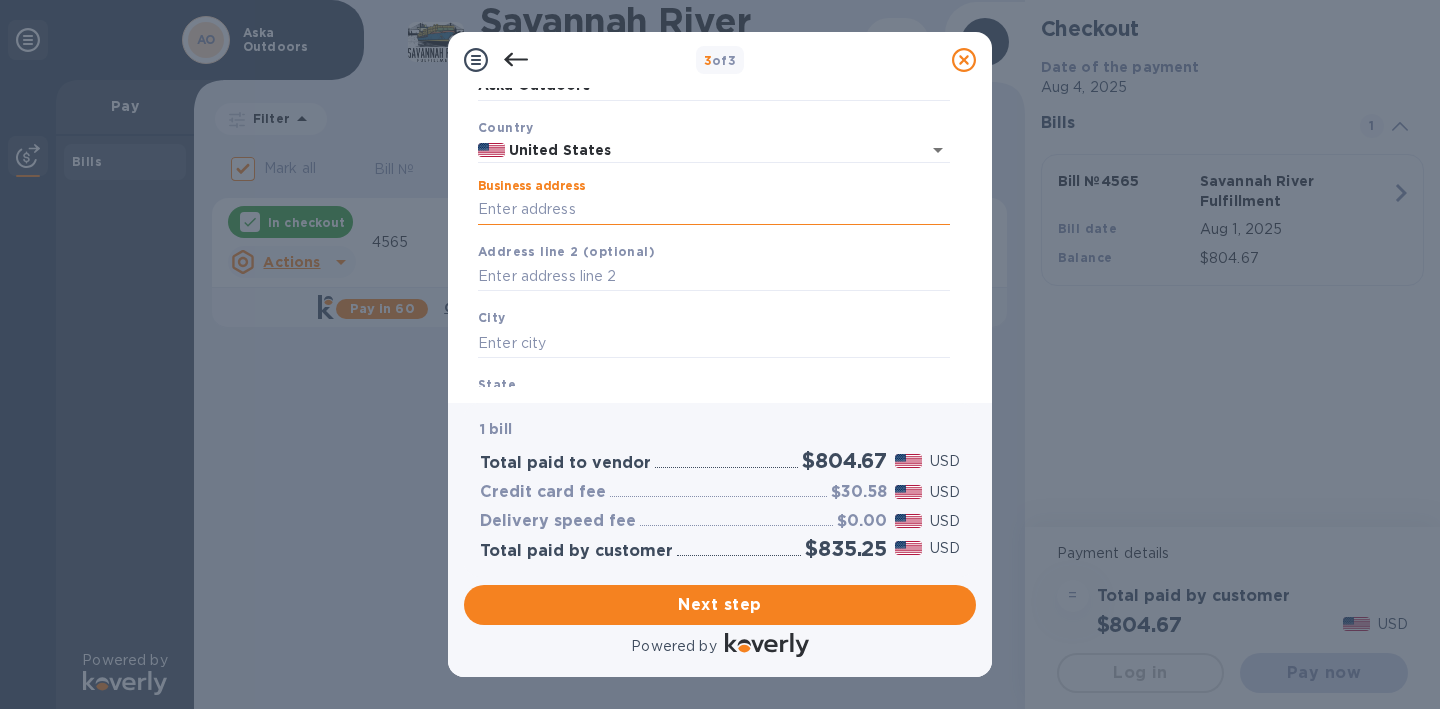 click on "Business address" at bounding box center (714, 210) 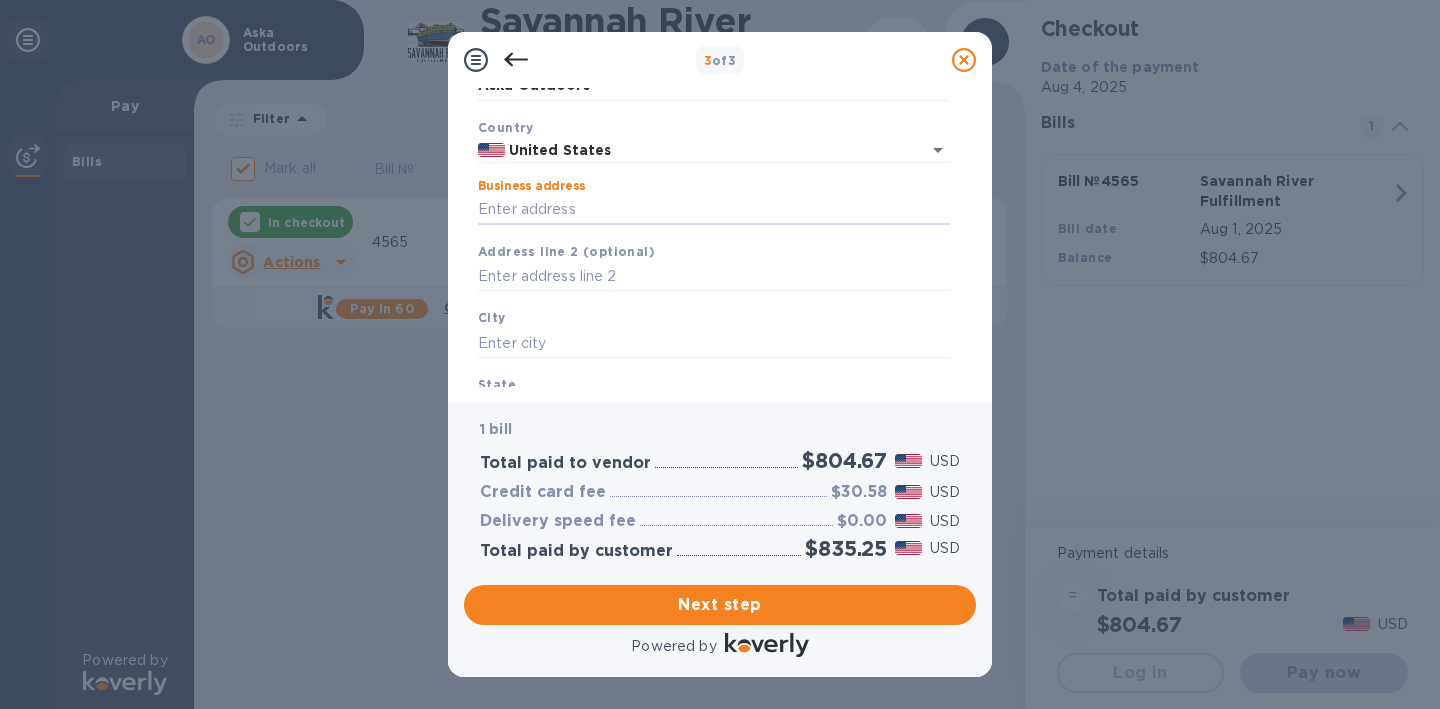 click on "Business Information Legal business name Please provide the legal name that appears on your SS-4 form issued by the IRS when the company was formed. Aska Outdoors Country United States Business address Address line 2 (optional) City State ZIP code Save" at bounding box center [720, 237] 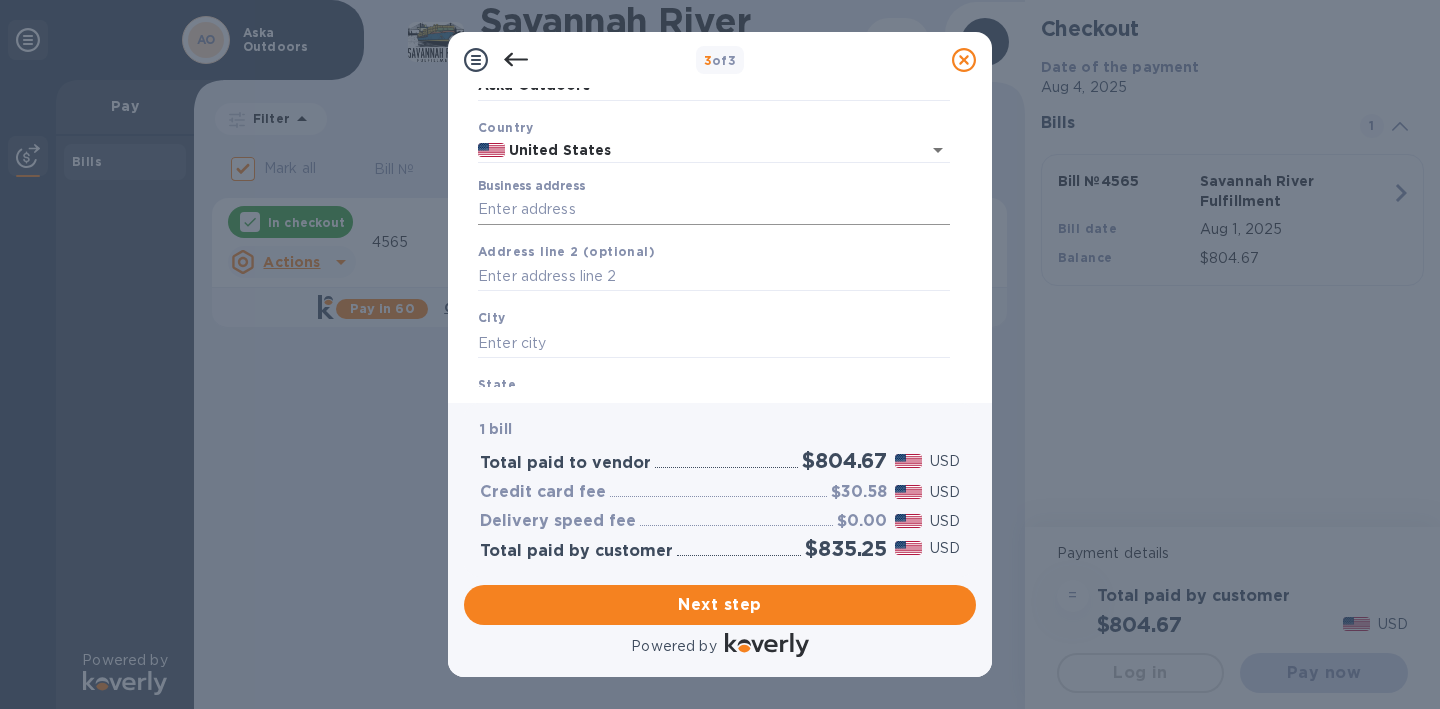 click on "Business address" at bounding box center (714, 210) 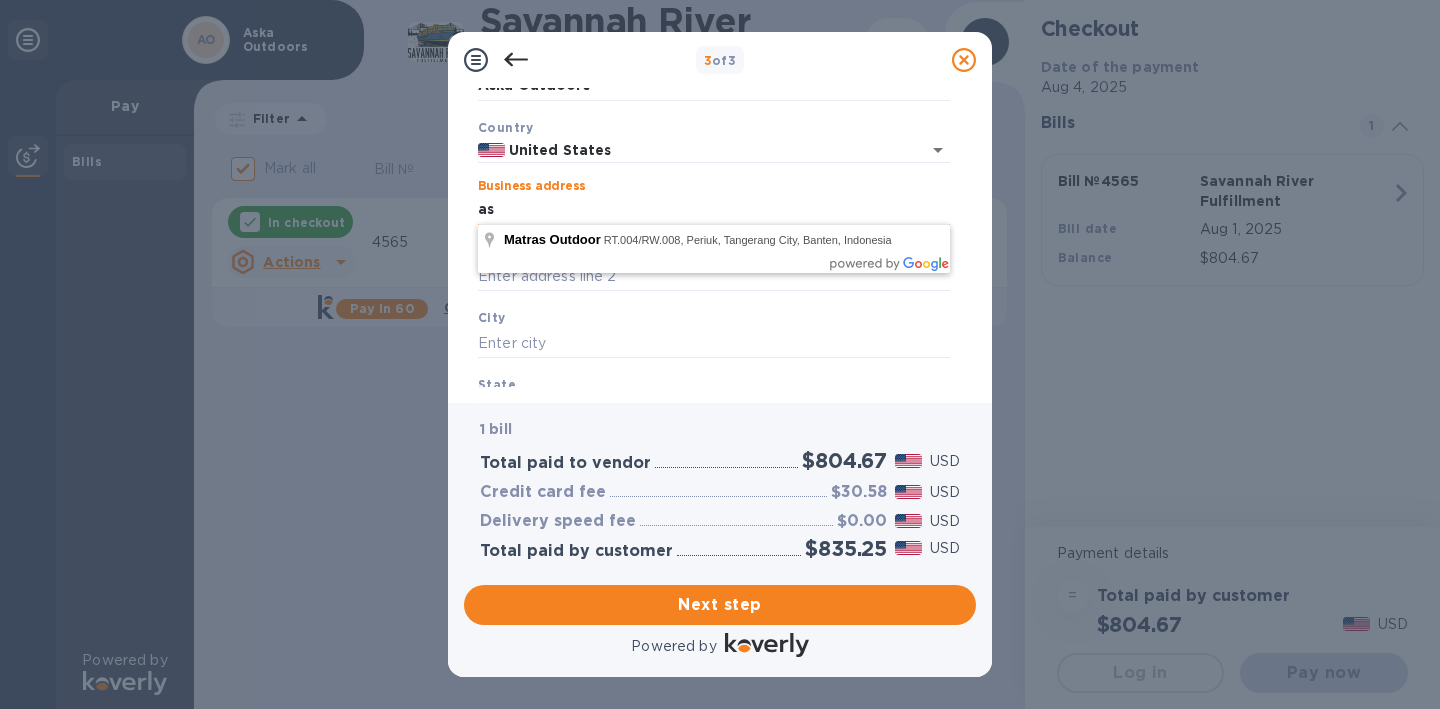 type on "a" 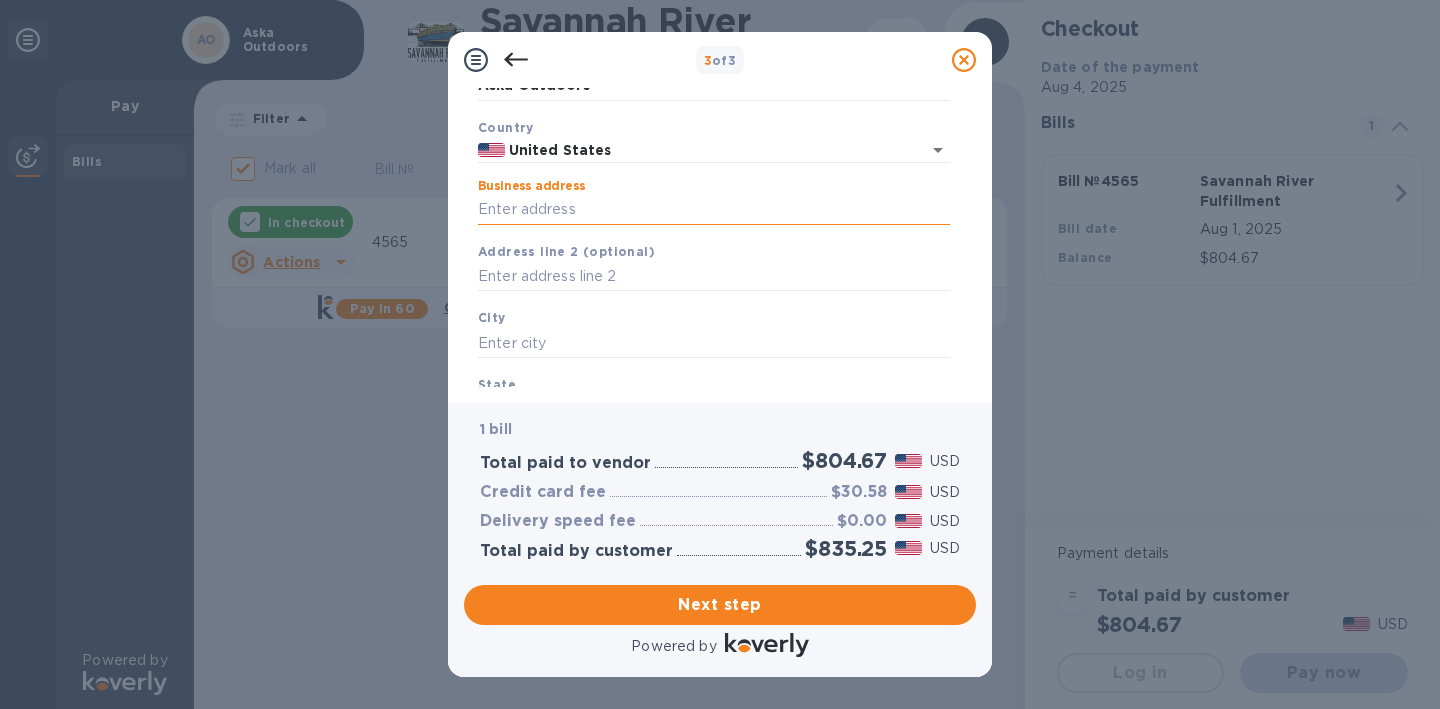 paste on "[NUMBER] [STREET] NE" 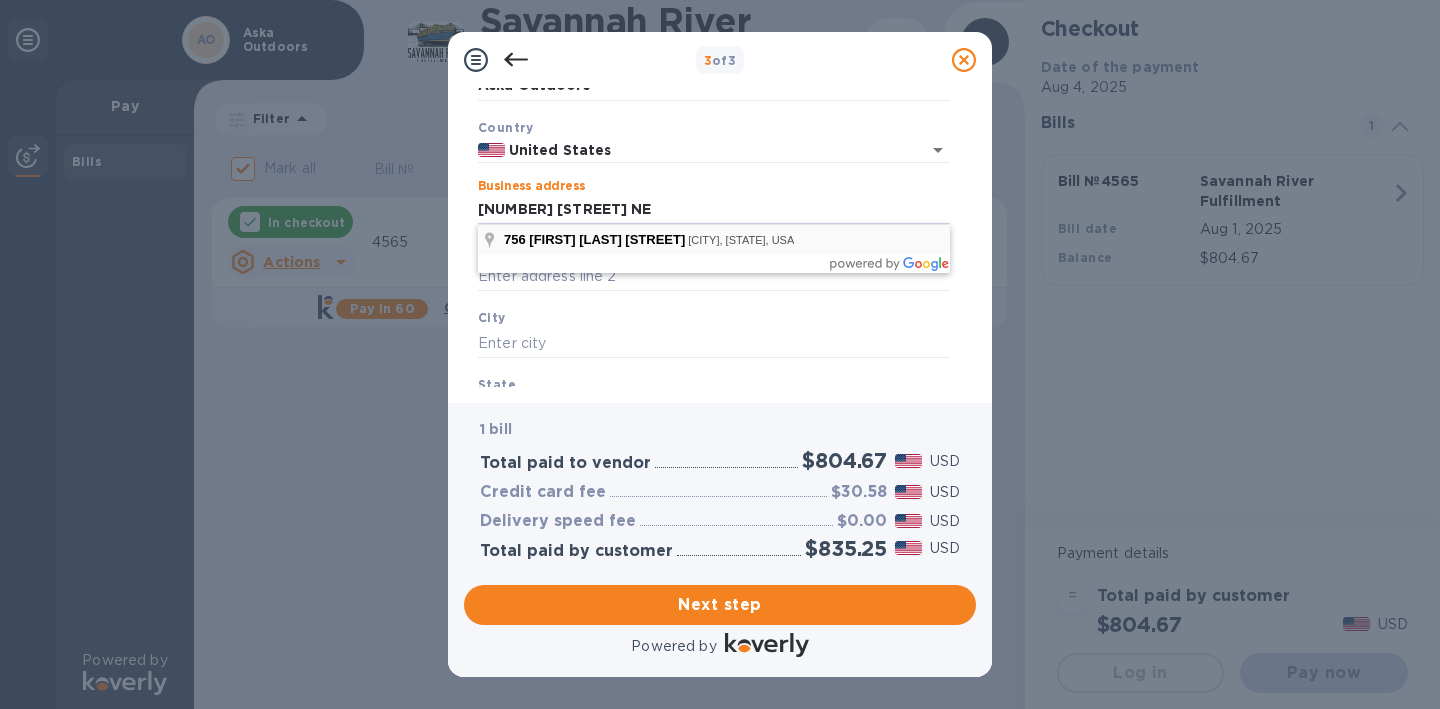 type on "[NUMBER] [STREET]" 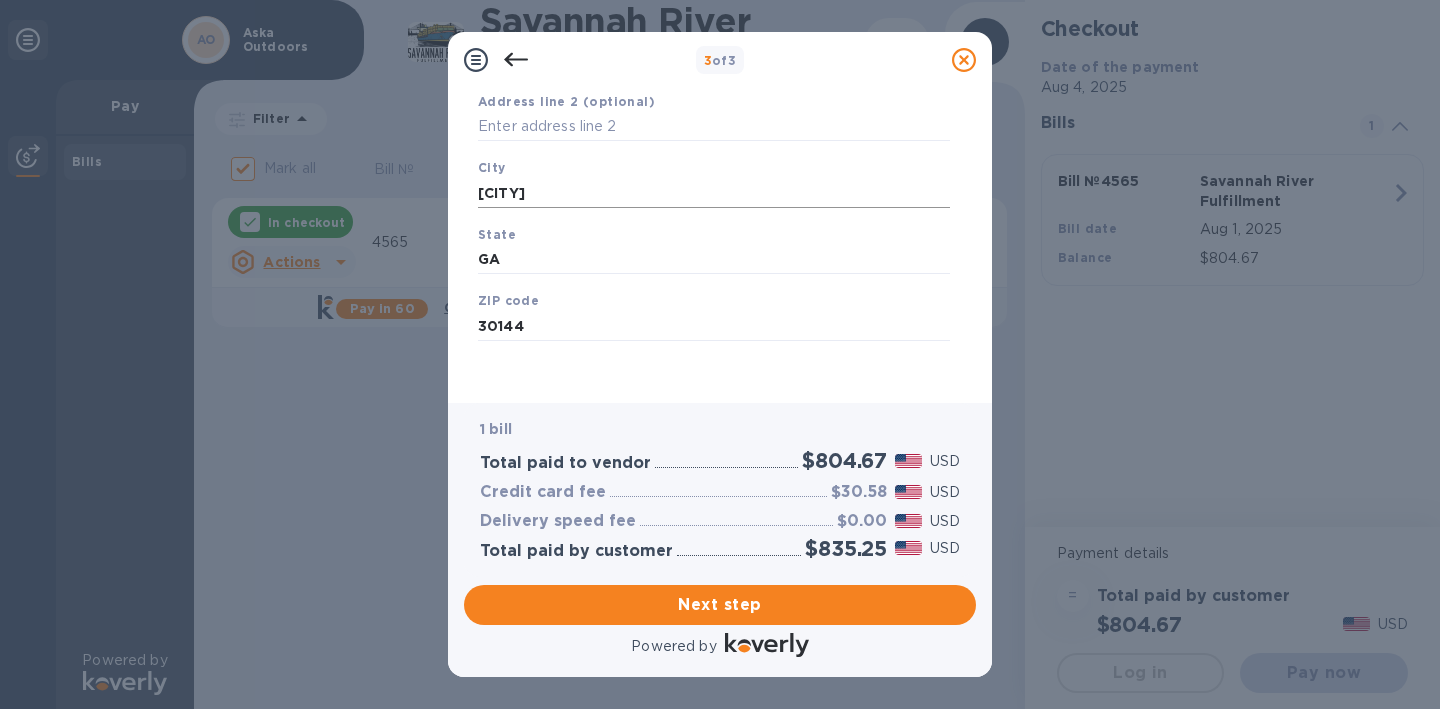 scroll, scrollTop: 263, scrollLeft: 0, axis: vertical 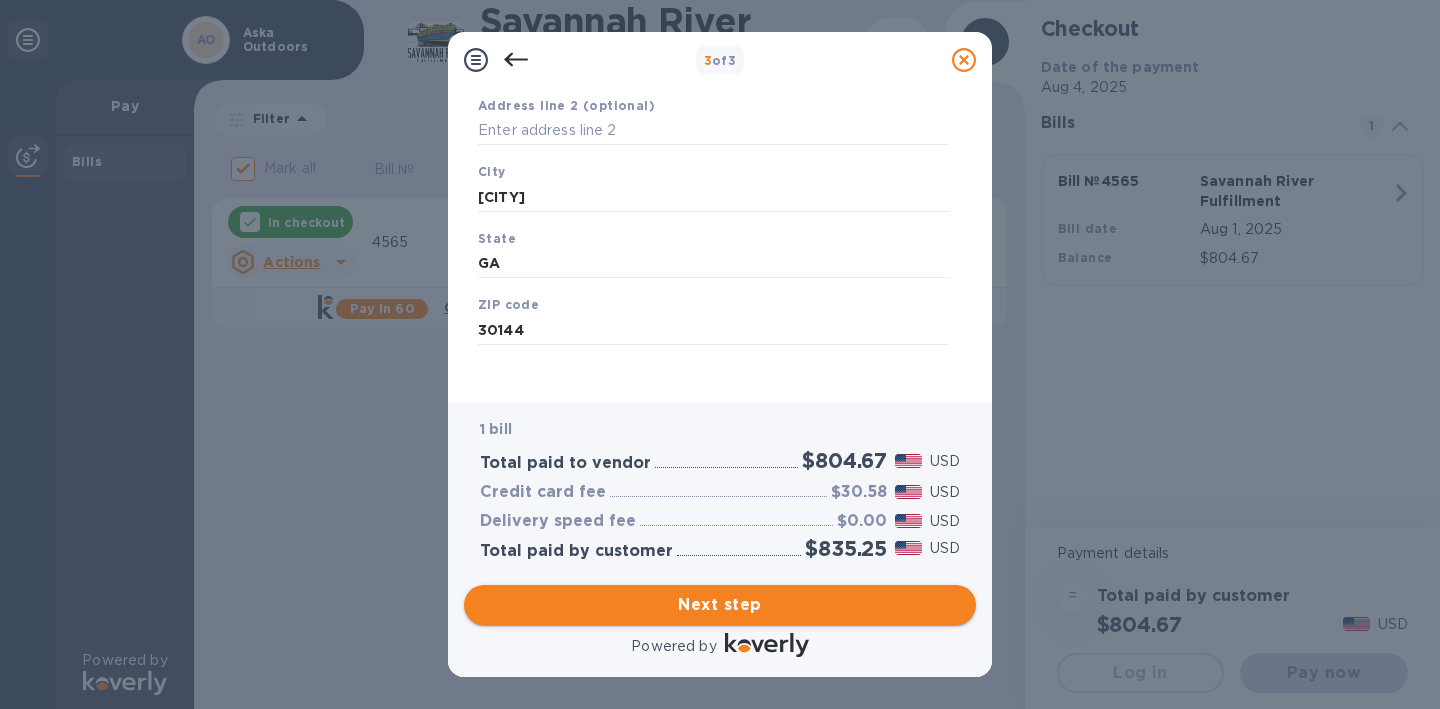 click on "Next step" at bounding box center [720, 605] 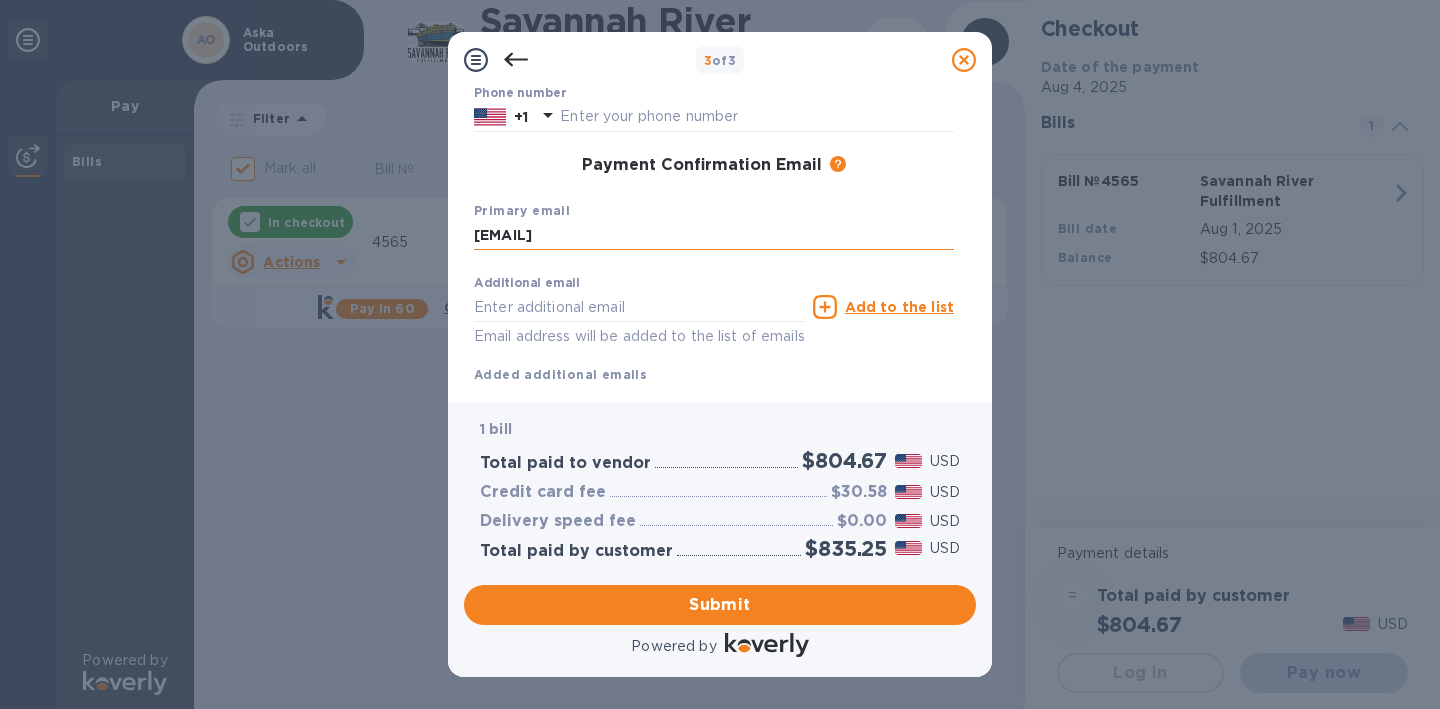 type on "[EMAIL]" 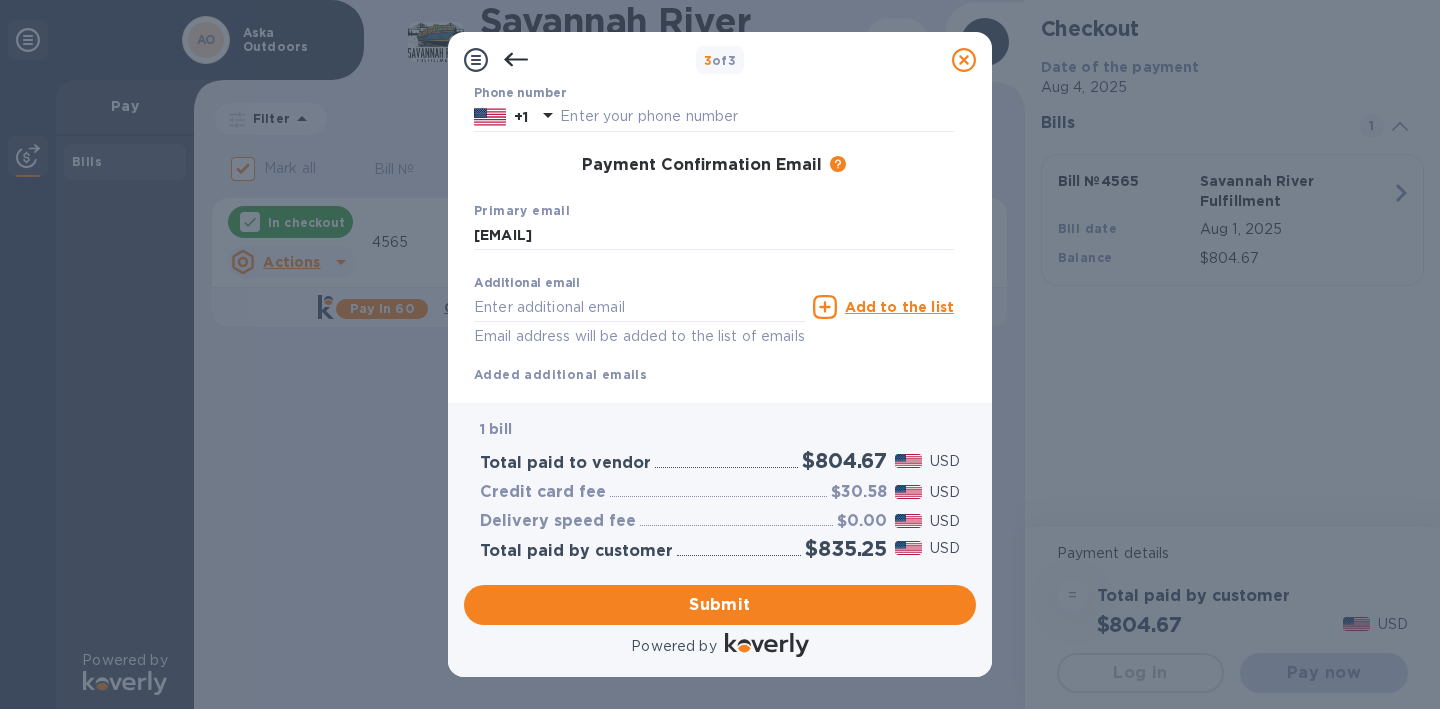 click on "Primary email [EMAIL]" at bounding box center [714, 225] 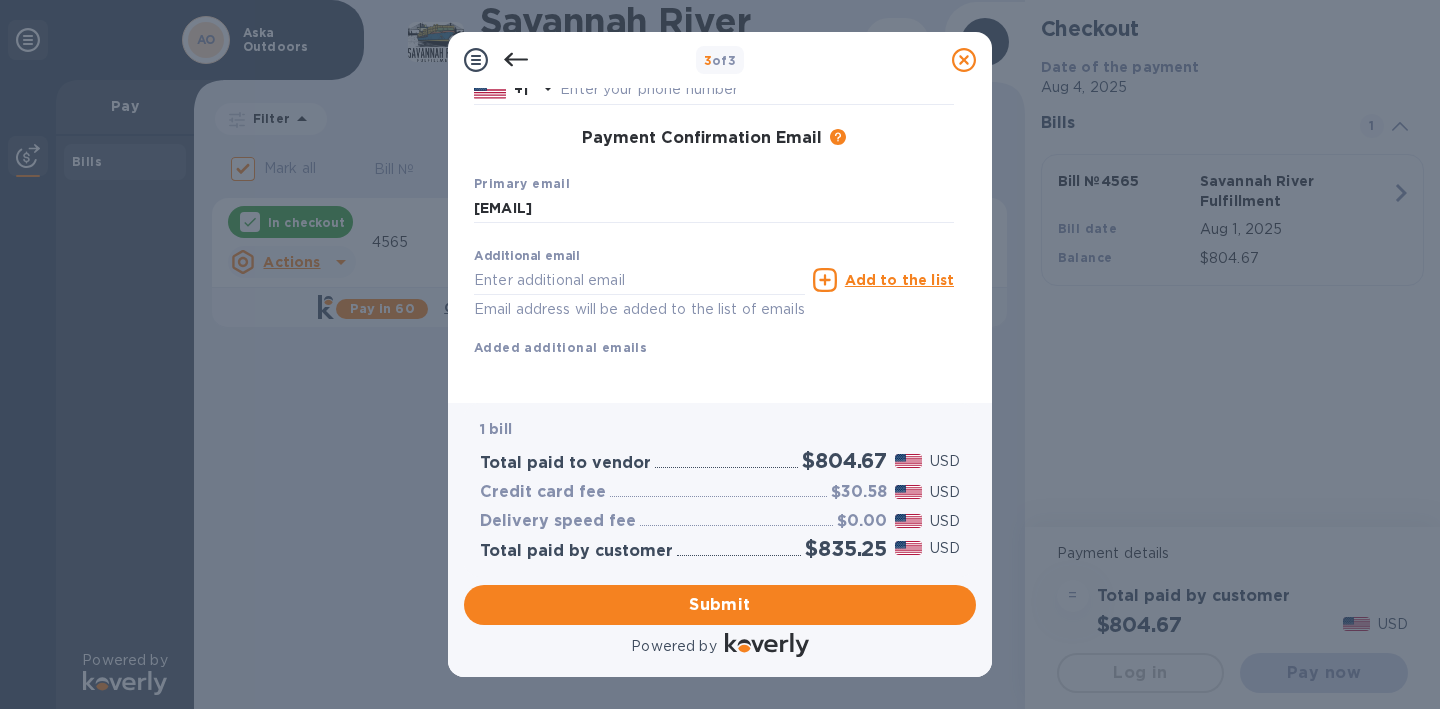scroll, scrollTop: 288, scrollLeft: 0, axis: vertical 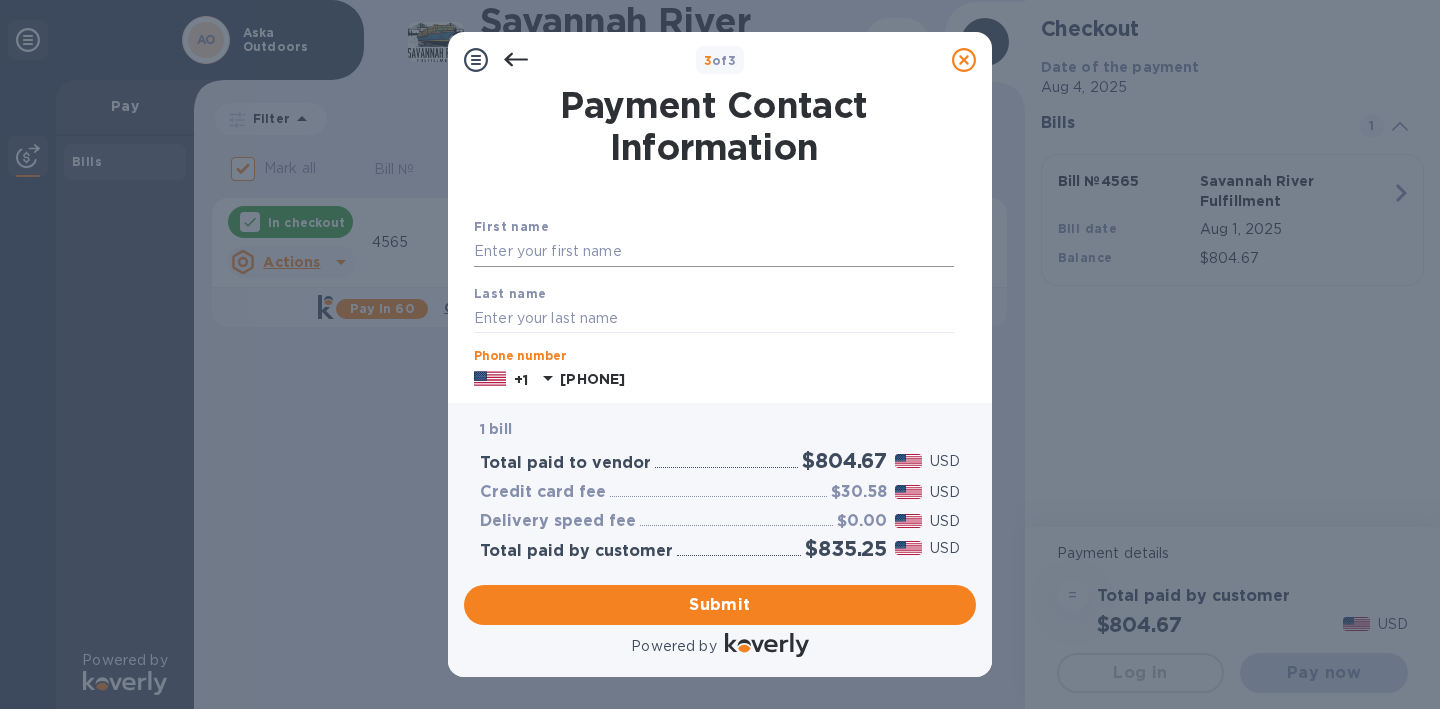 type on "[PHONE]" 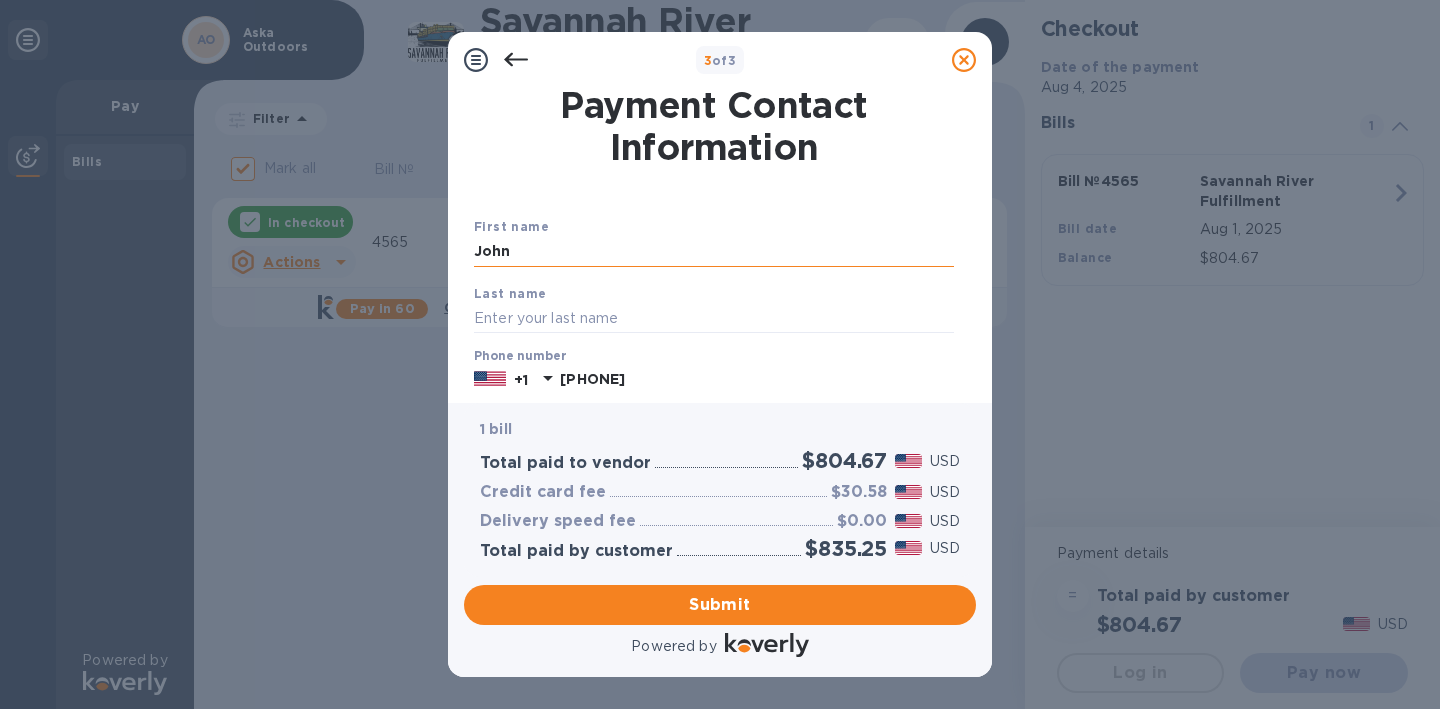 type on "John" 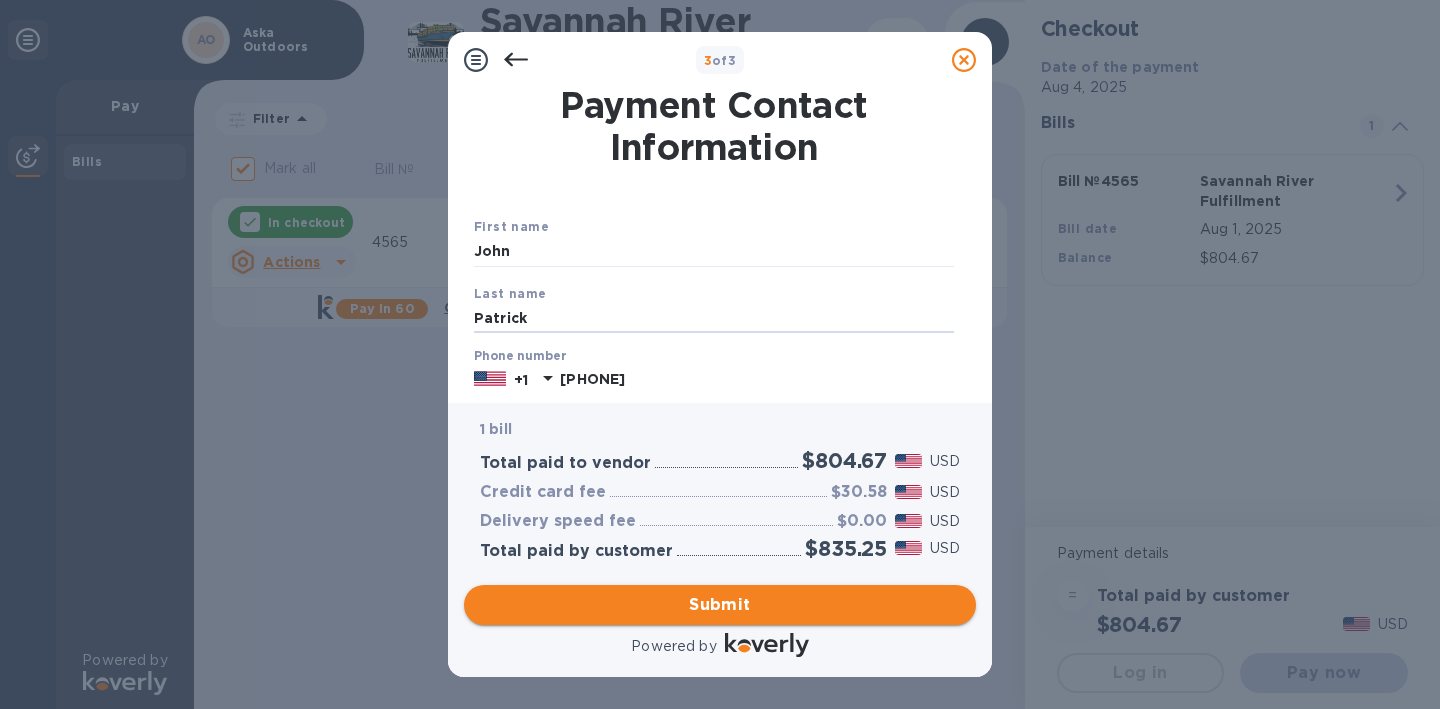 type on "Patrick" 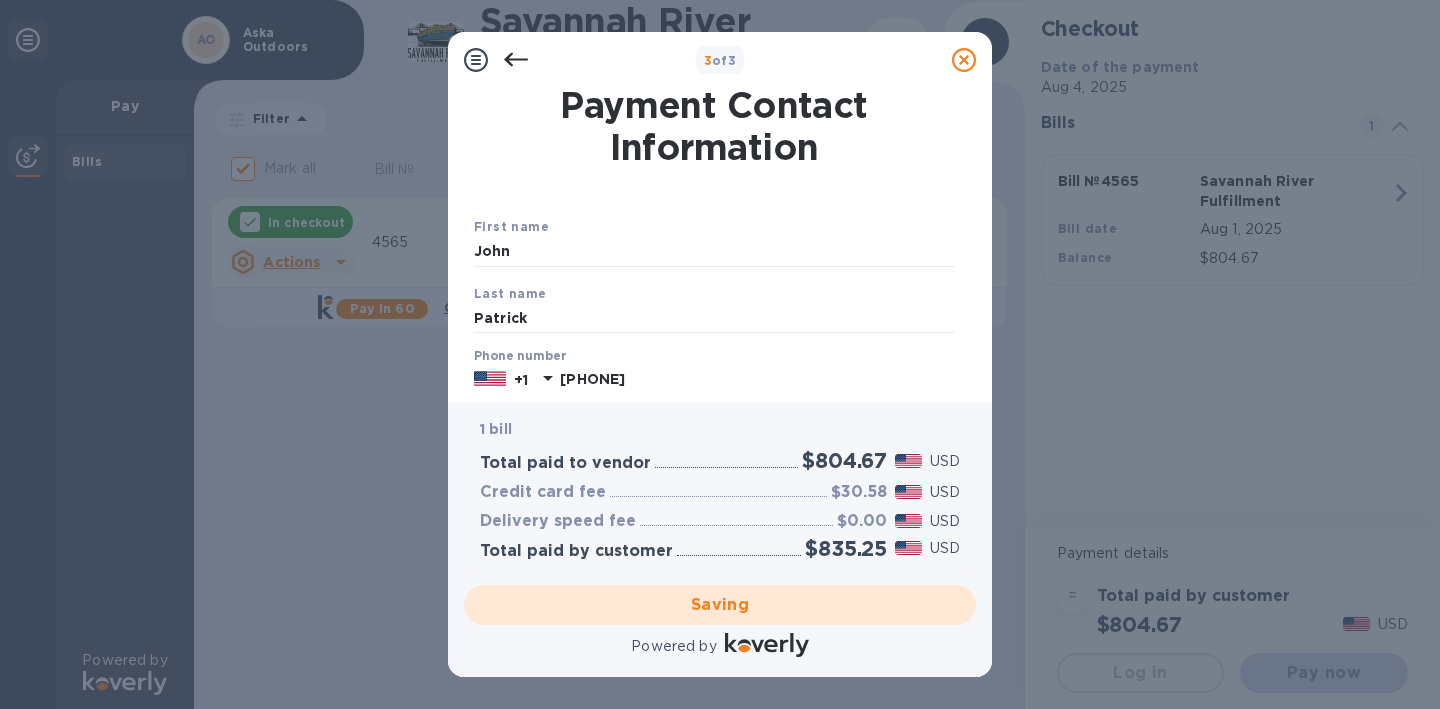 scroll, scrollTop: 0, scrollLeft: 0, axis: both 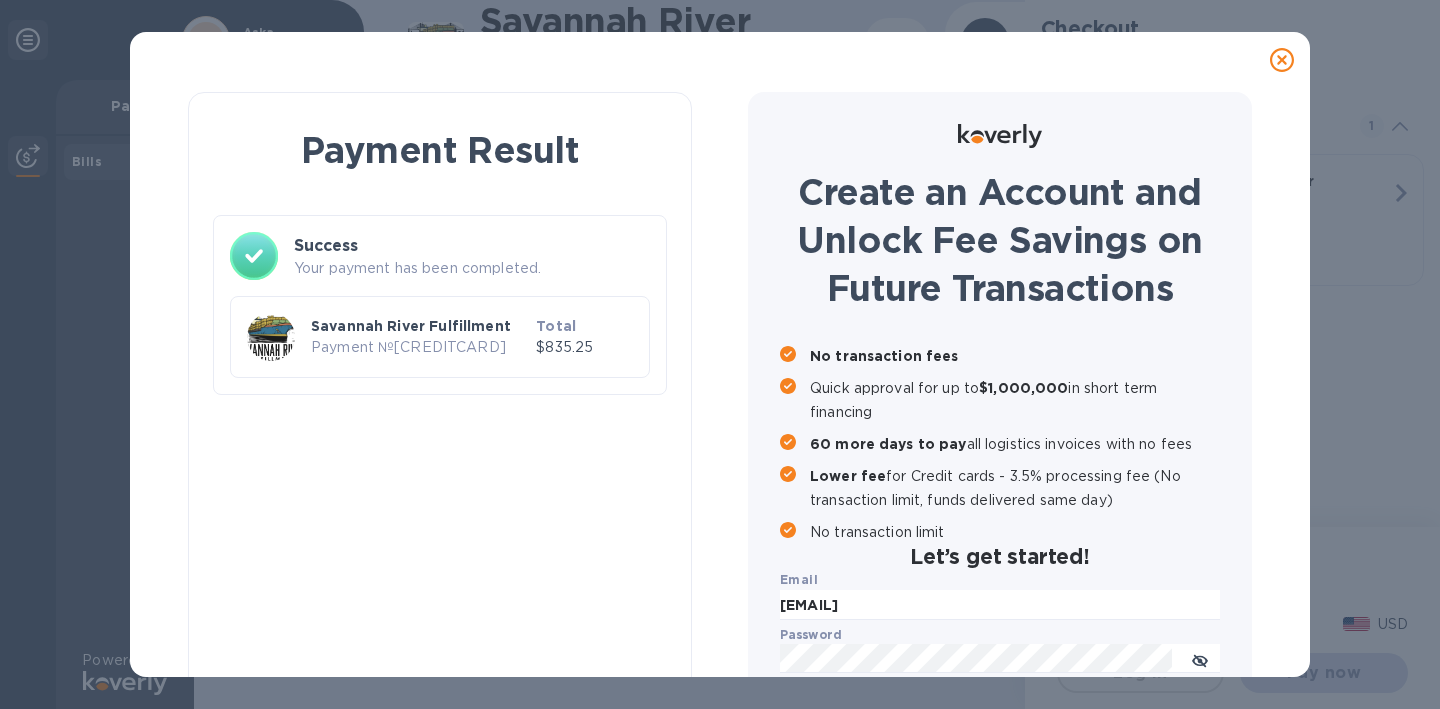 checkbox on "false" 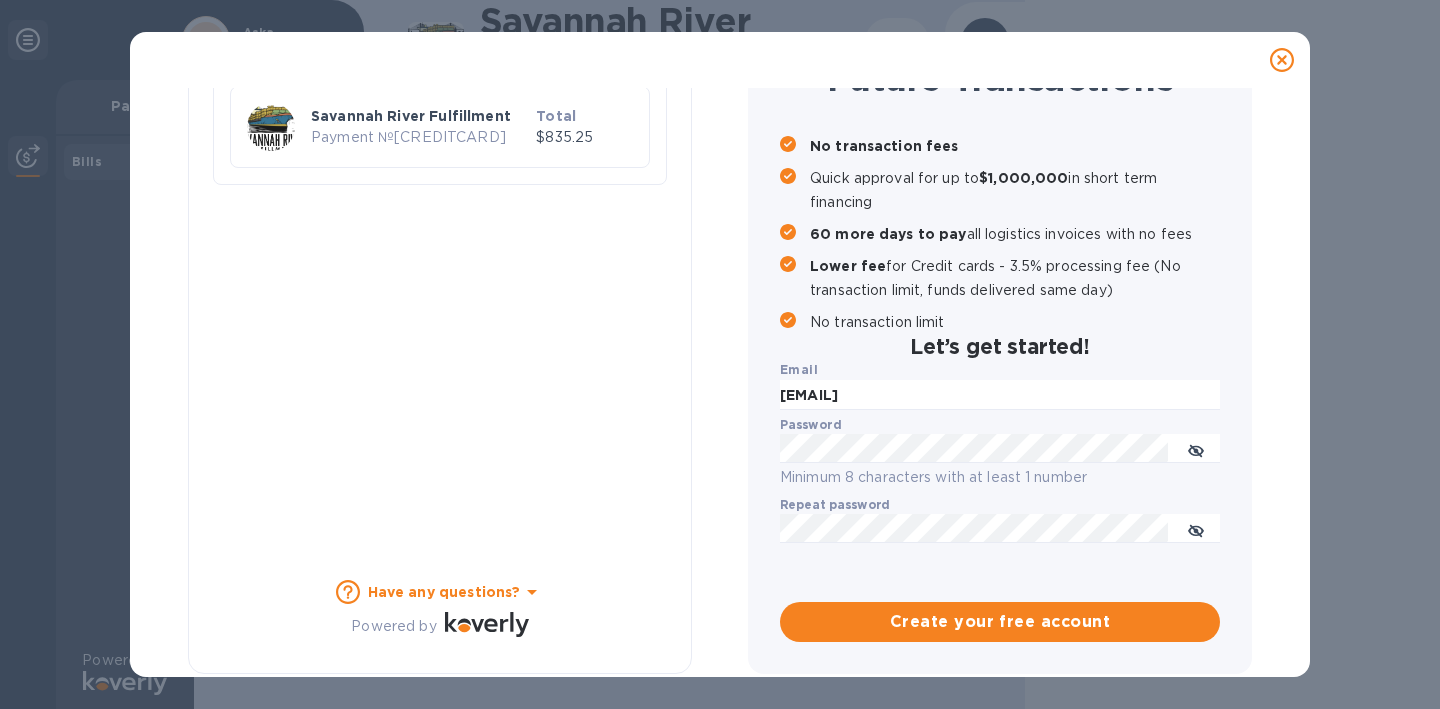 scroll, scrollTop: 209, scrollLeft: 0, axis: vertical 